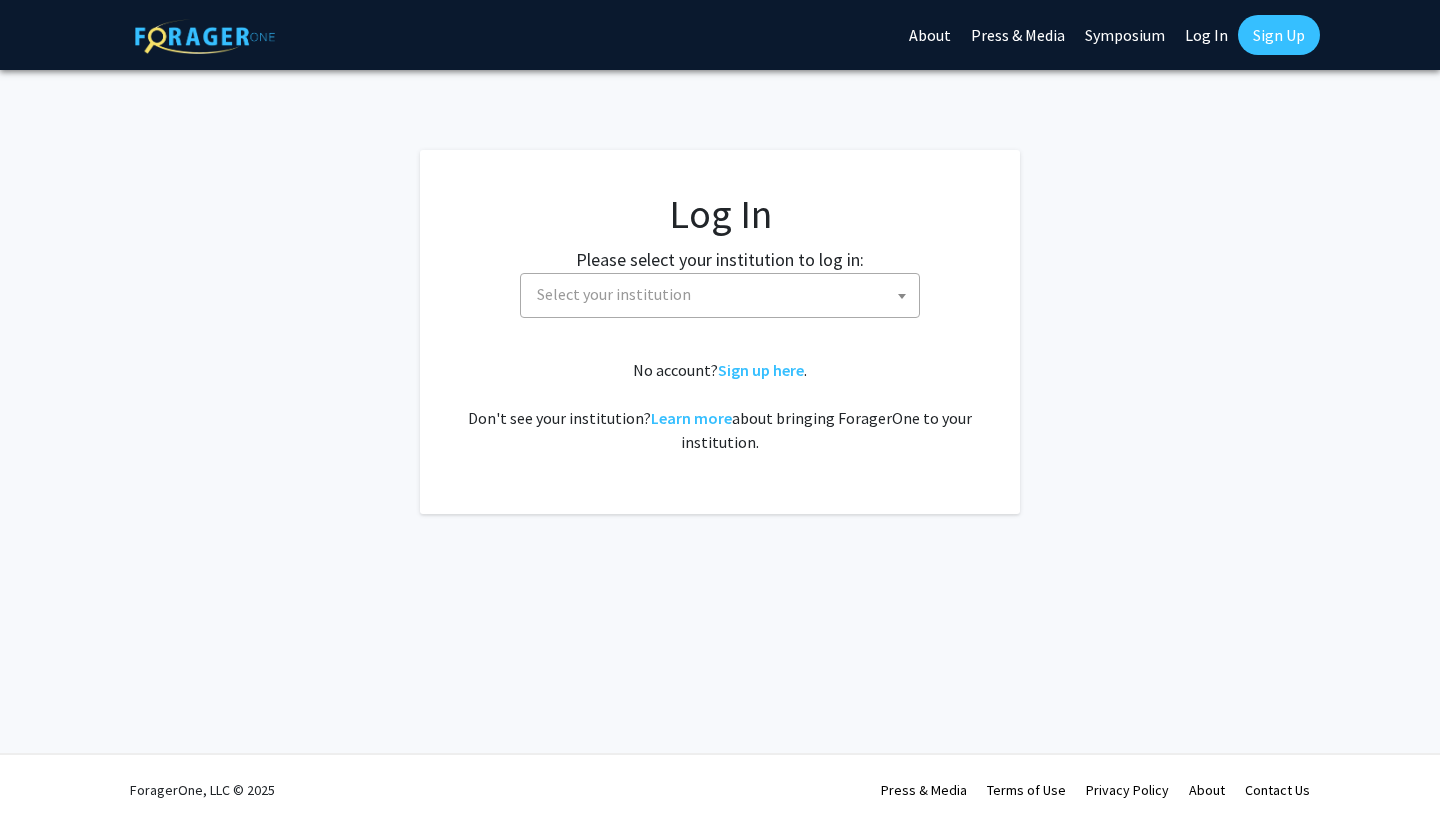 scroll, scrollTop: 0, scrollLeft: 0, axis: both 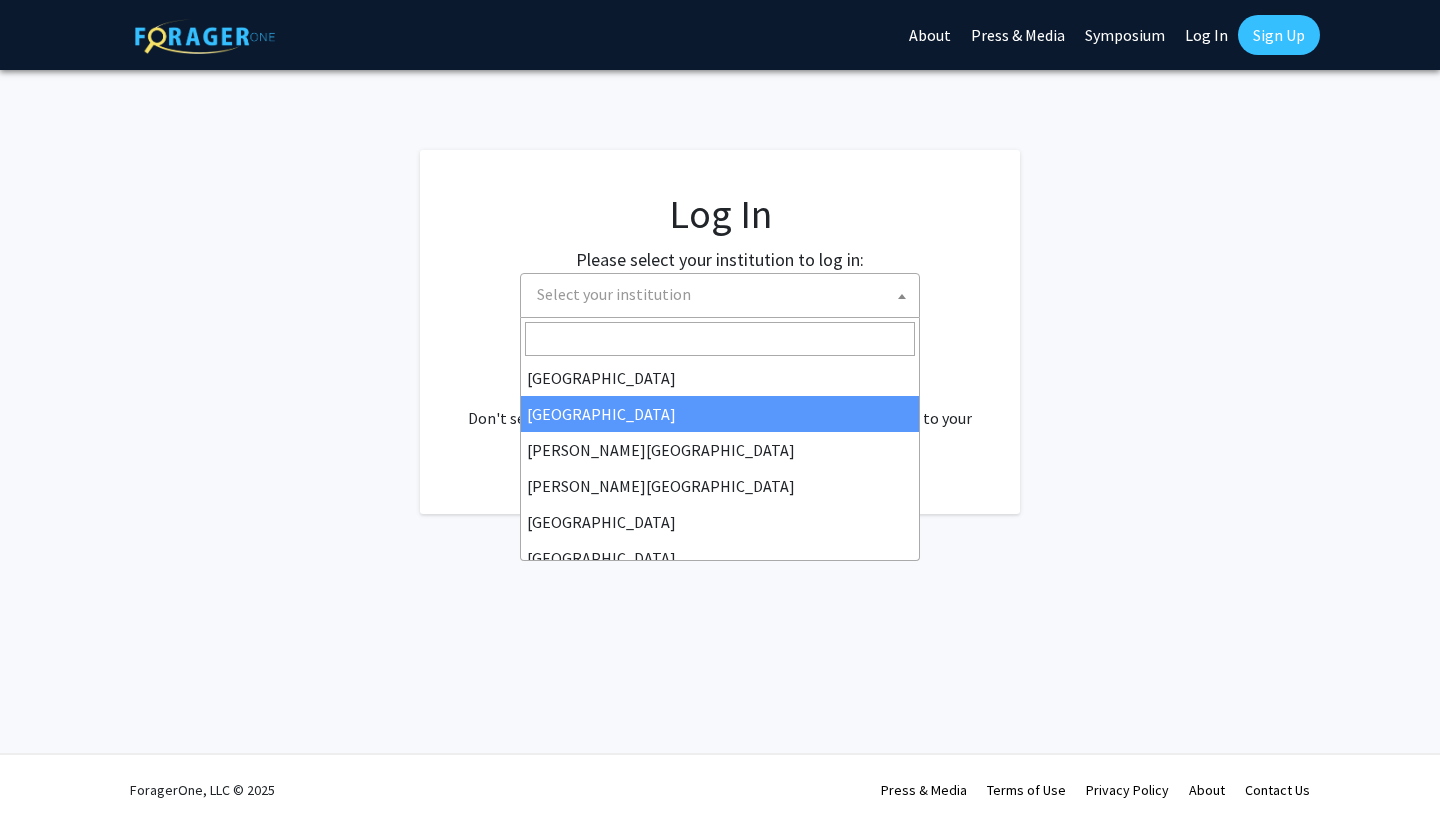 select on "10" 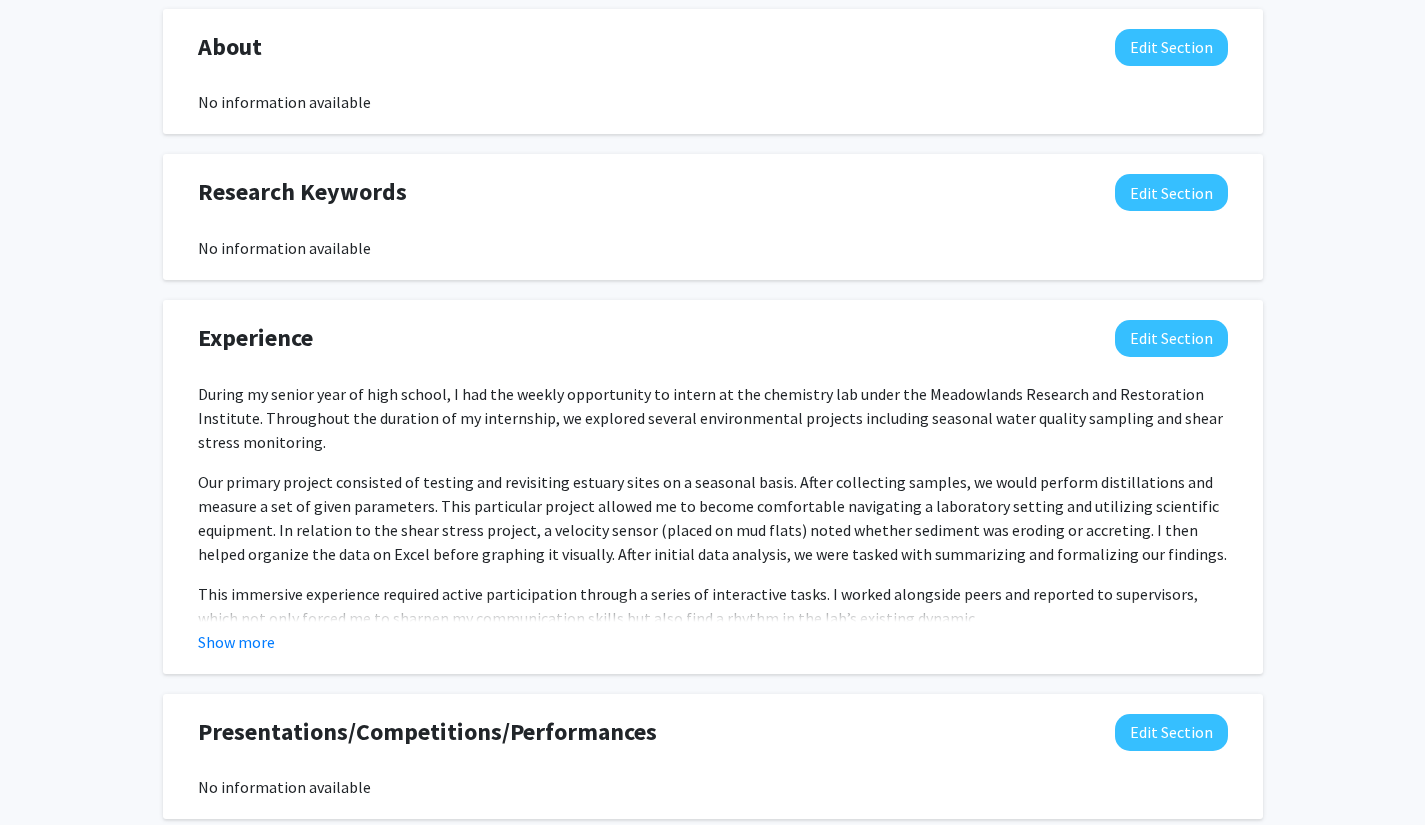scroll, scrollTop: 992, scrollLeft: 0, axis: vertical 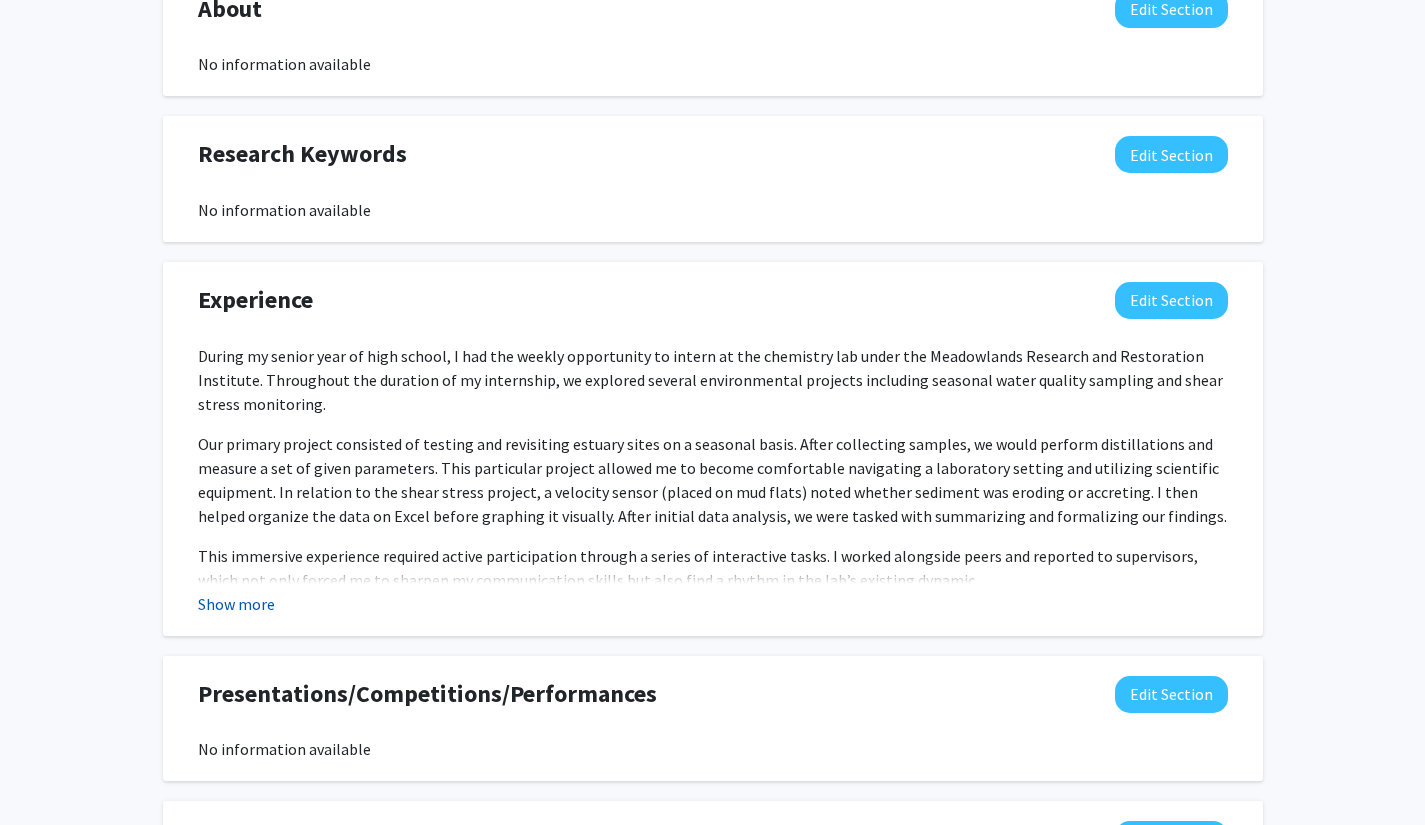click on "Show more" 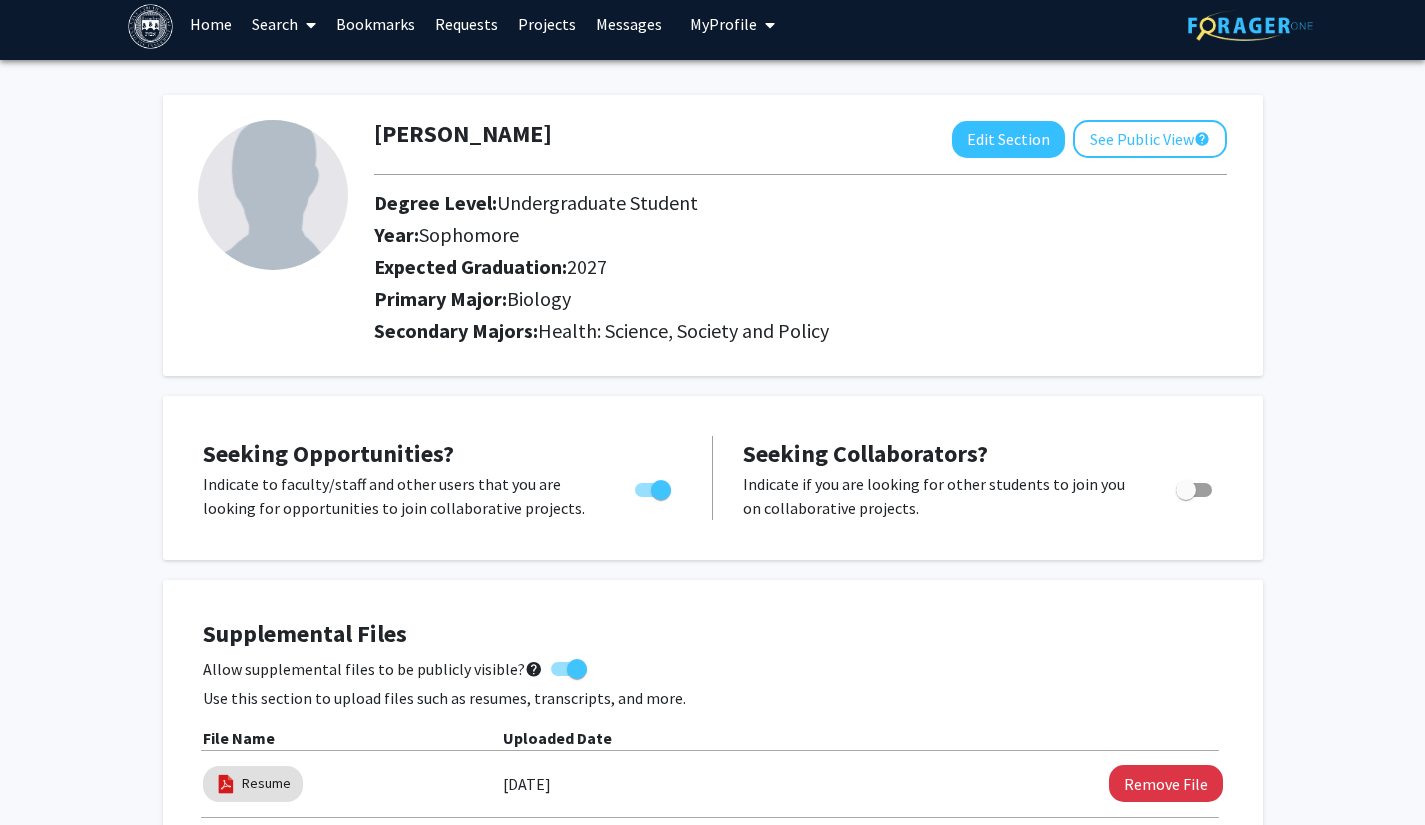 scroll, scrollTop: 0, scrollLeft: 0, axis: both 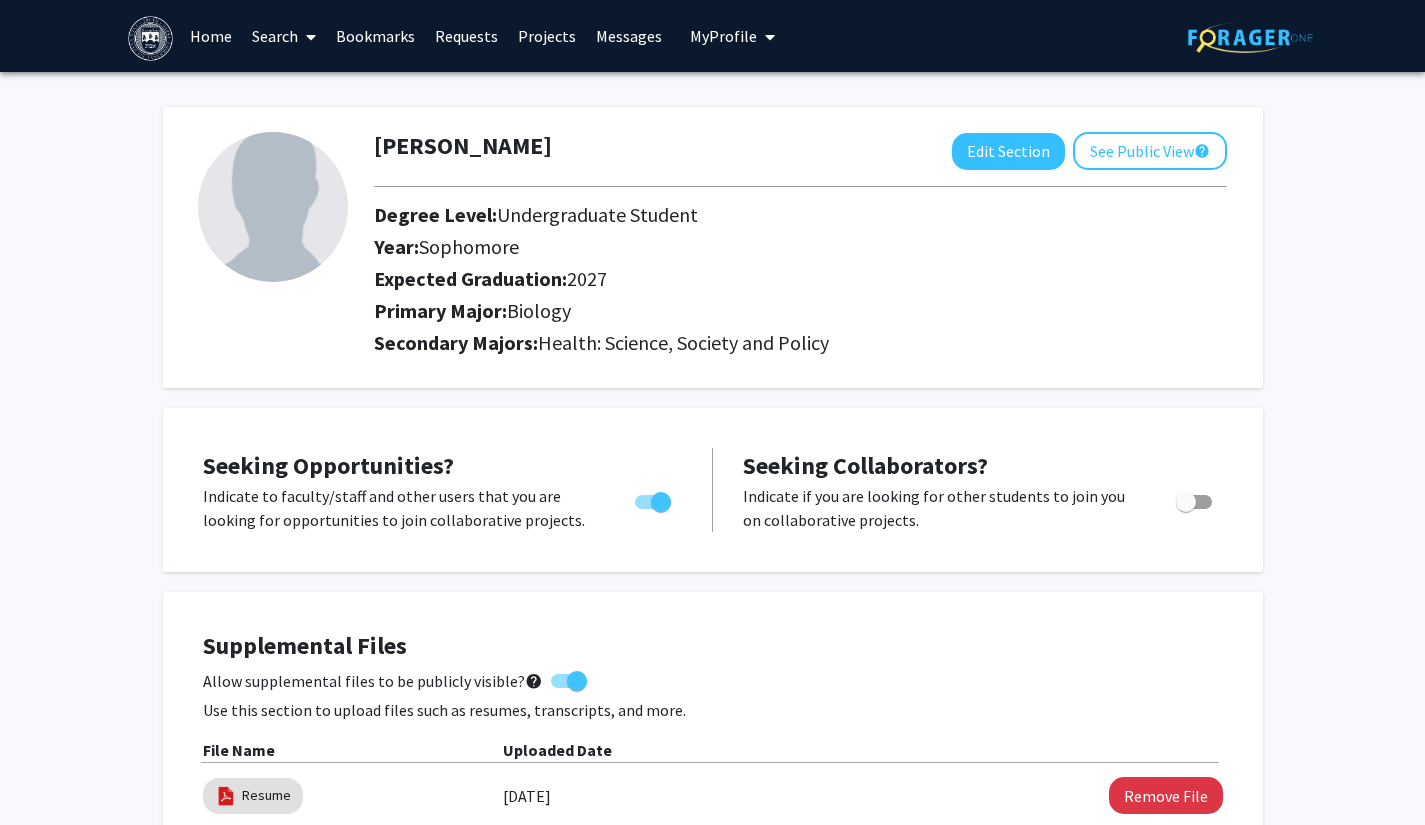 click on "Requests" at bounding box center [466, 36] 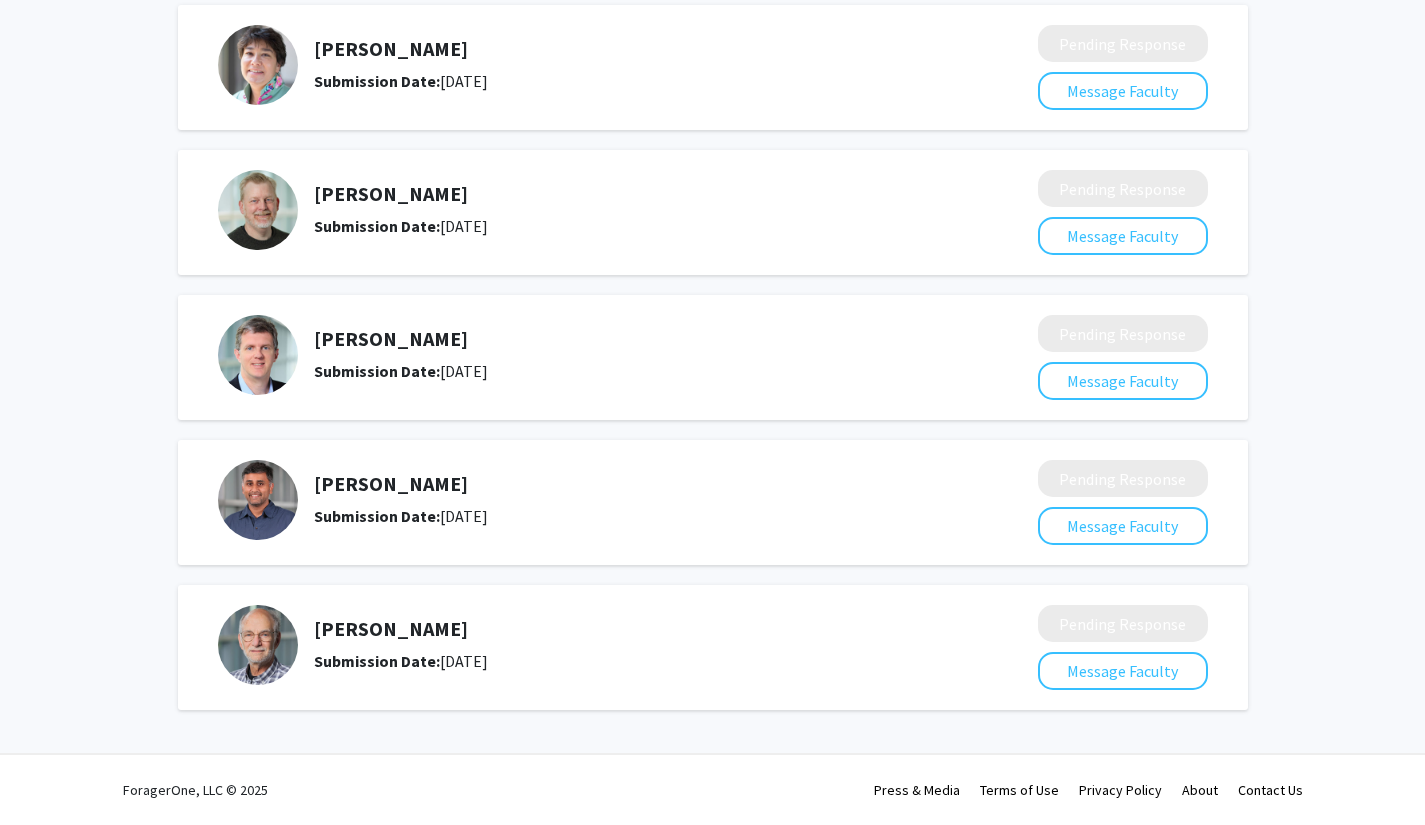 scroll, scrollTop: 0, scrollLeft: 0, axis: both 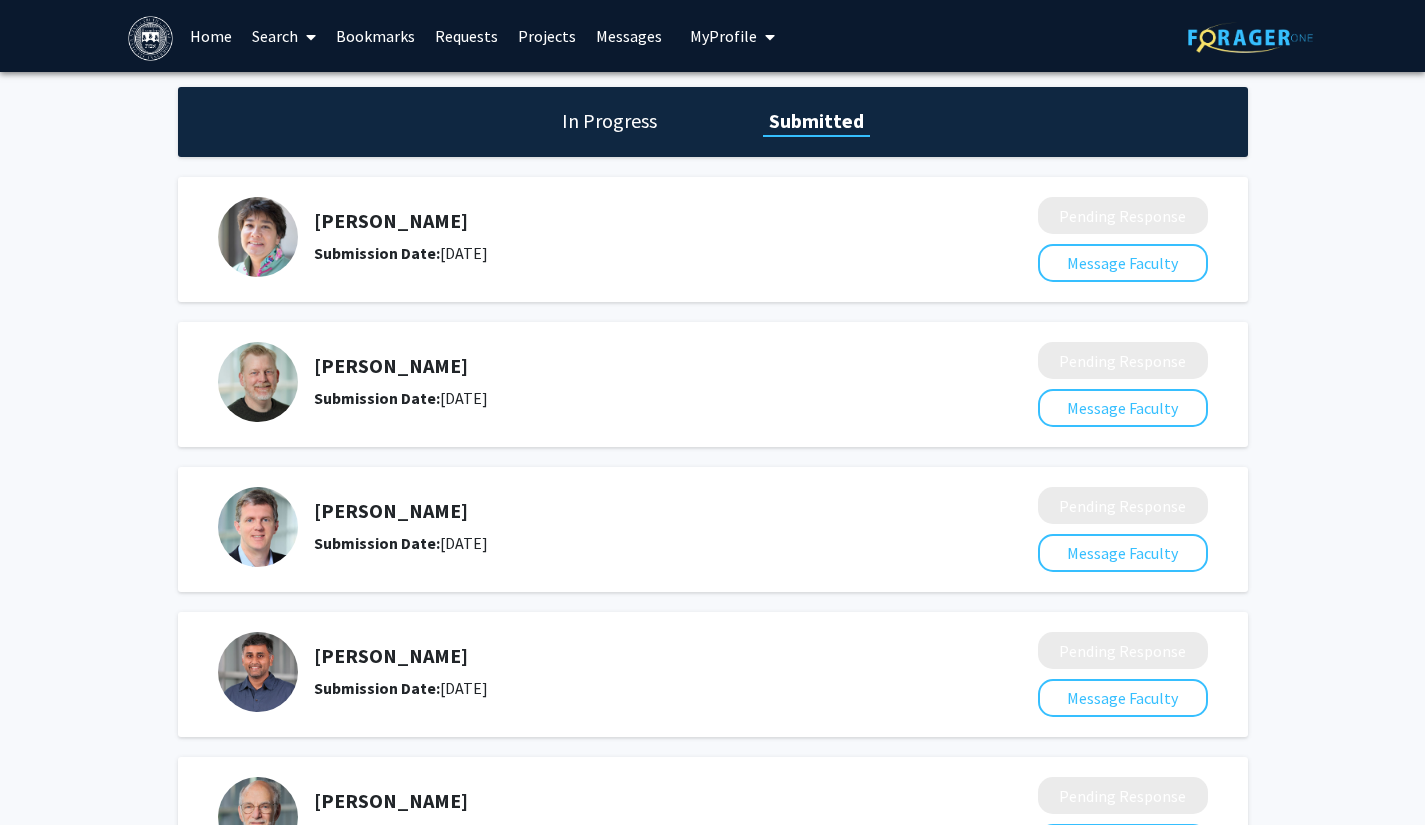 click on "Requests" at bounding box center (466, 36) 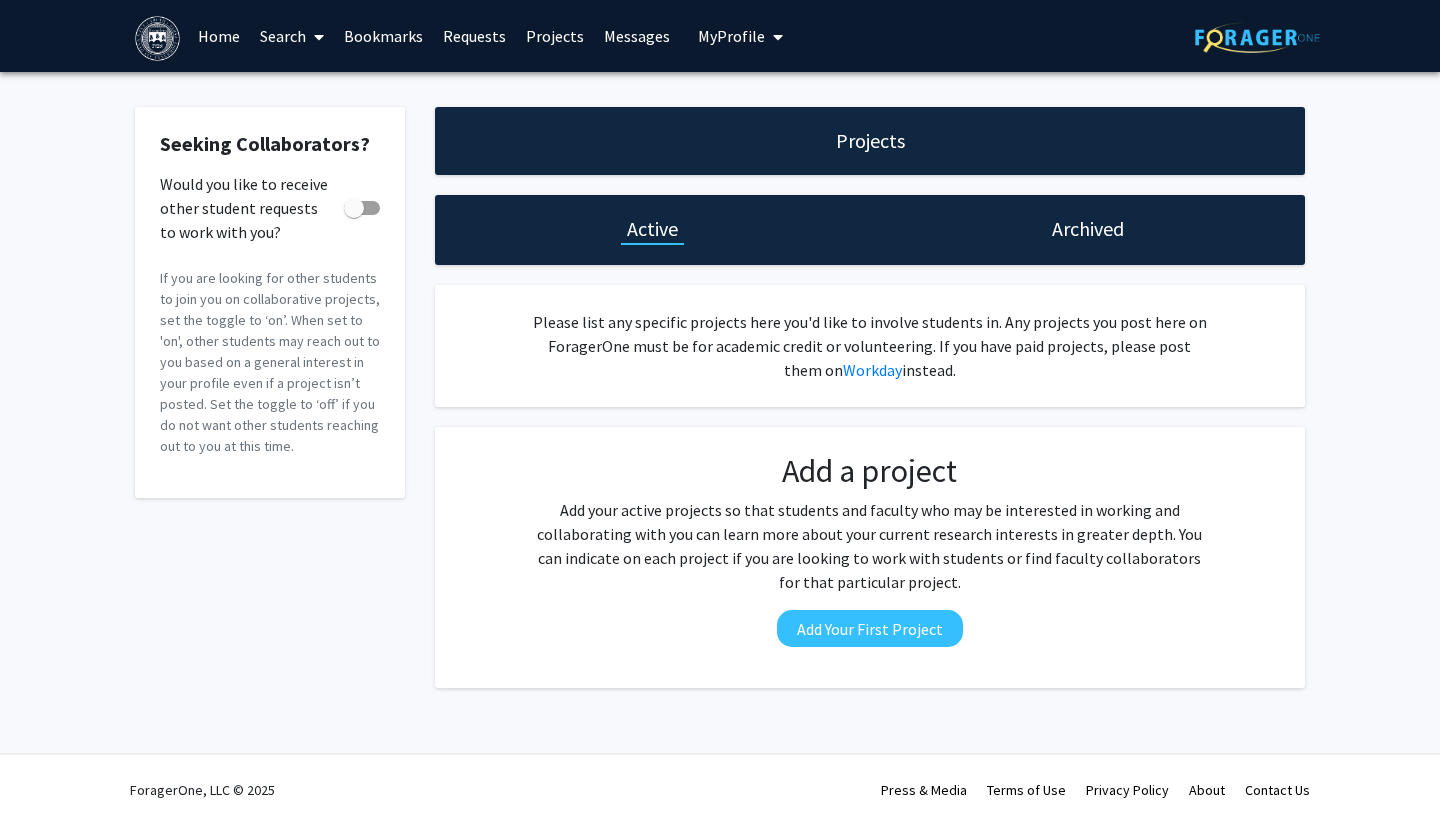 click on "Archived" 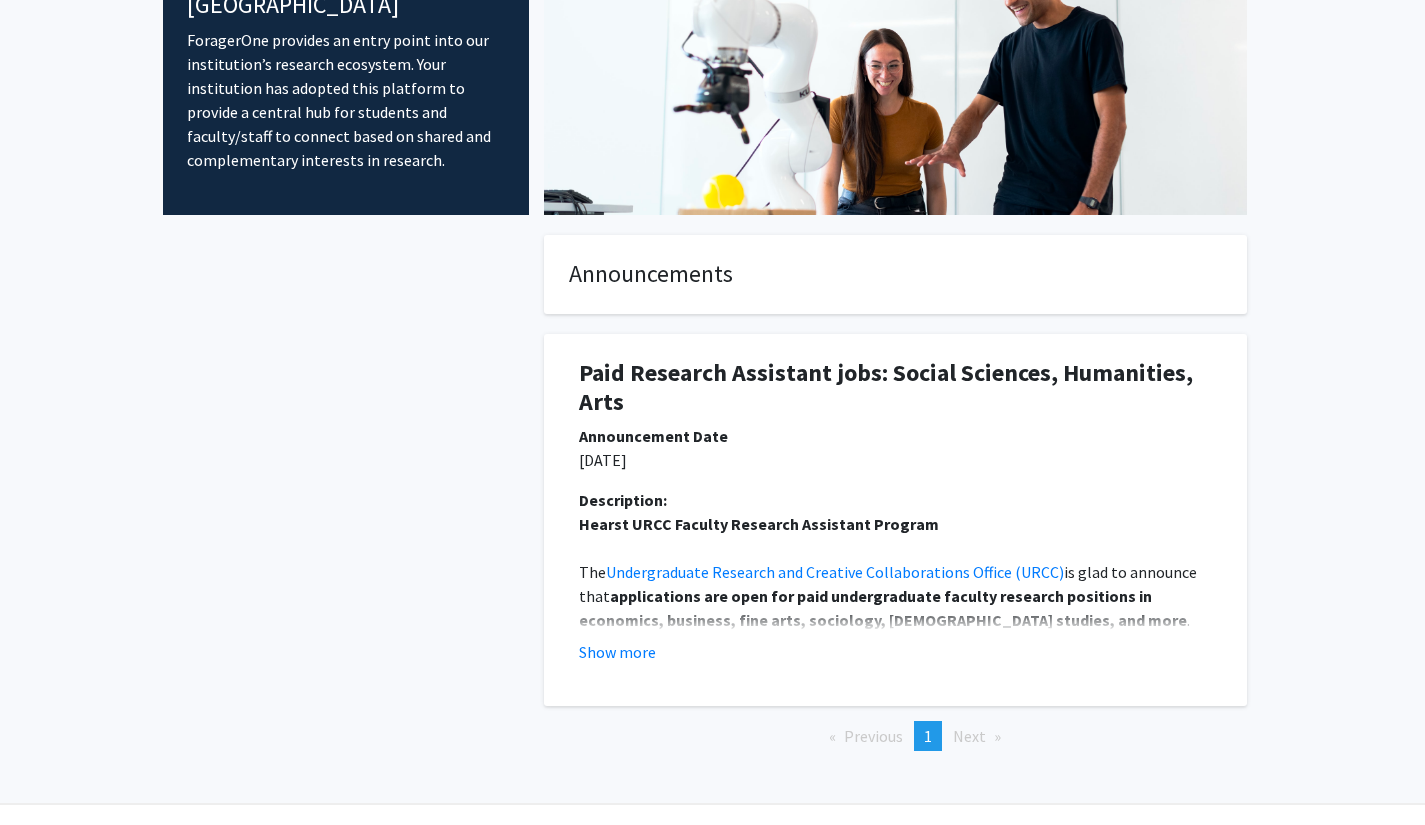 scroll, scrollTop: 159, scrollLeft: 0, axis: vertical 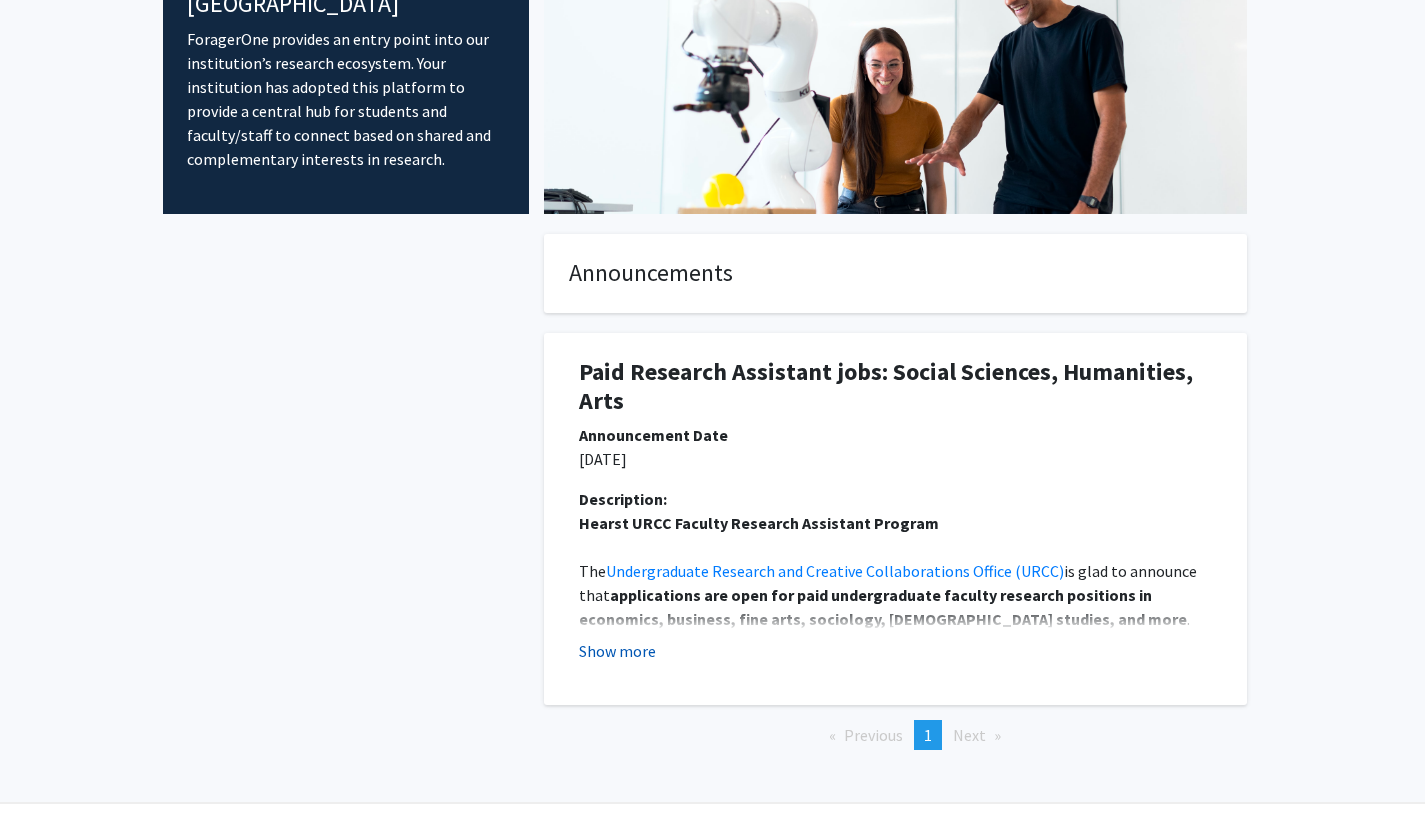 click on "Show more" 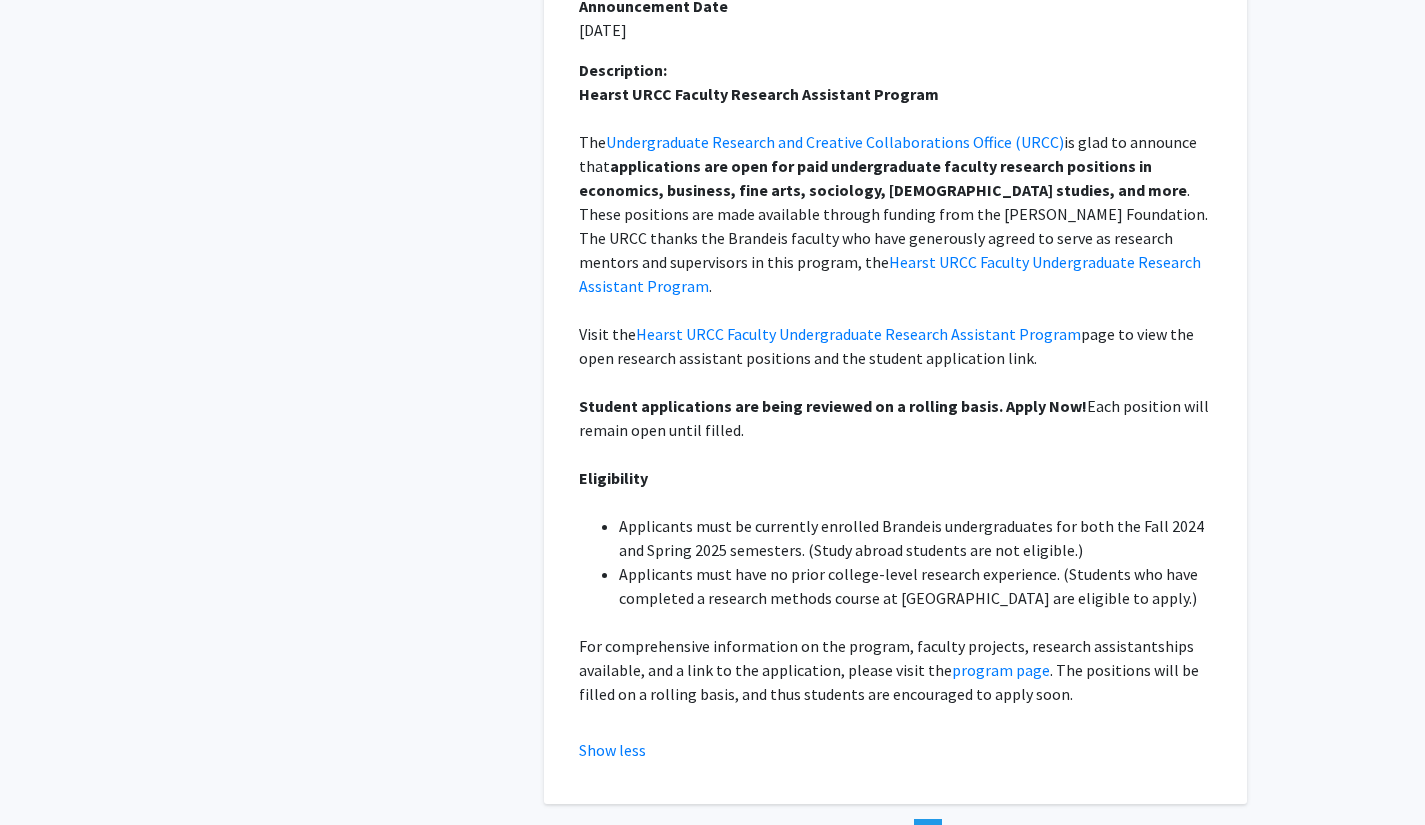 scroll, scrollTop: 471, scrollLeft: 0, axis: vertical 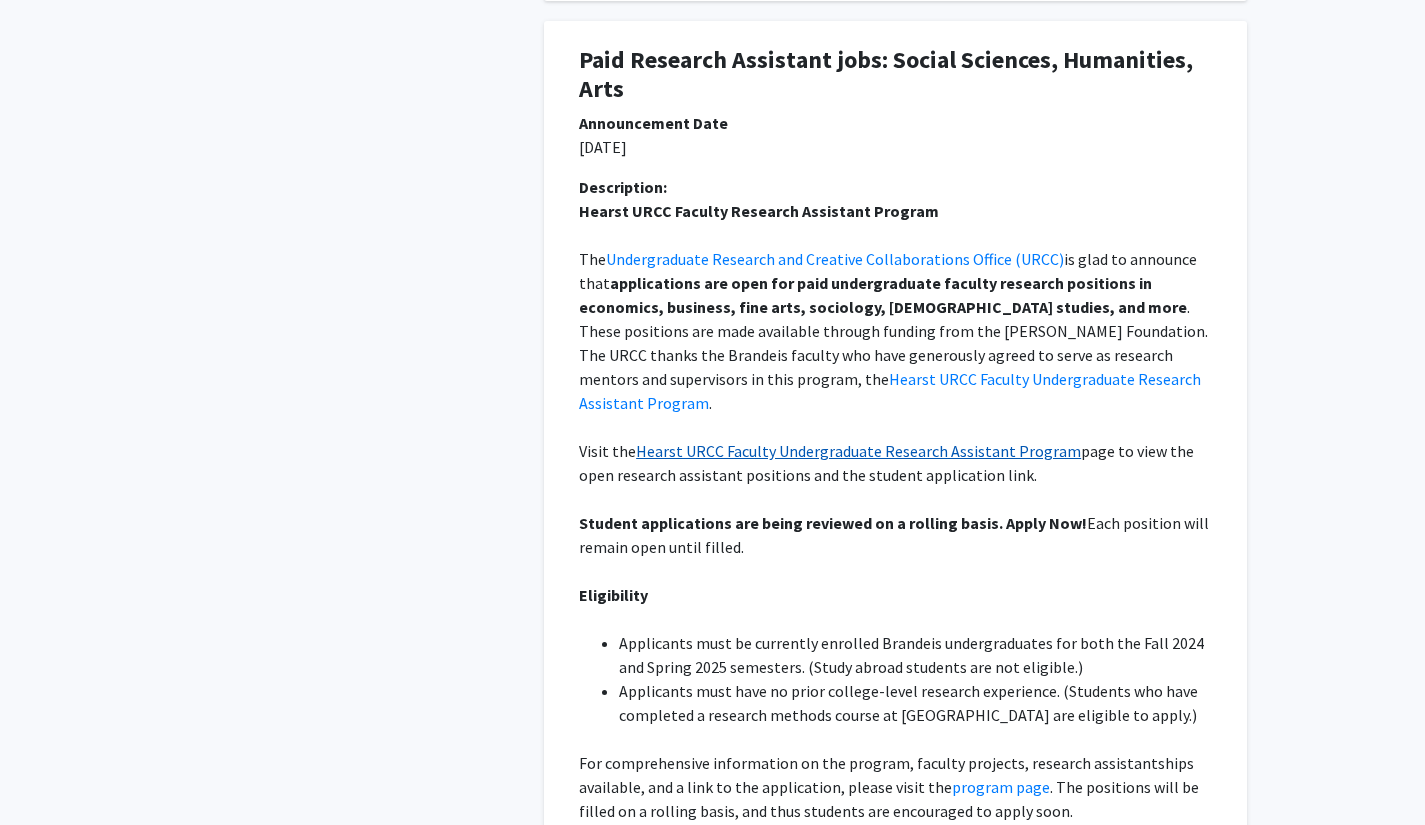 click on "Hearst URCC Faculty Undergraduate Research Assistant Program" 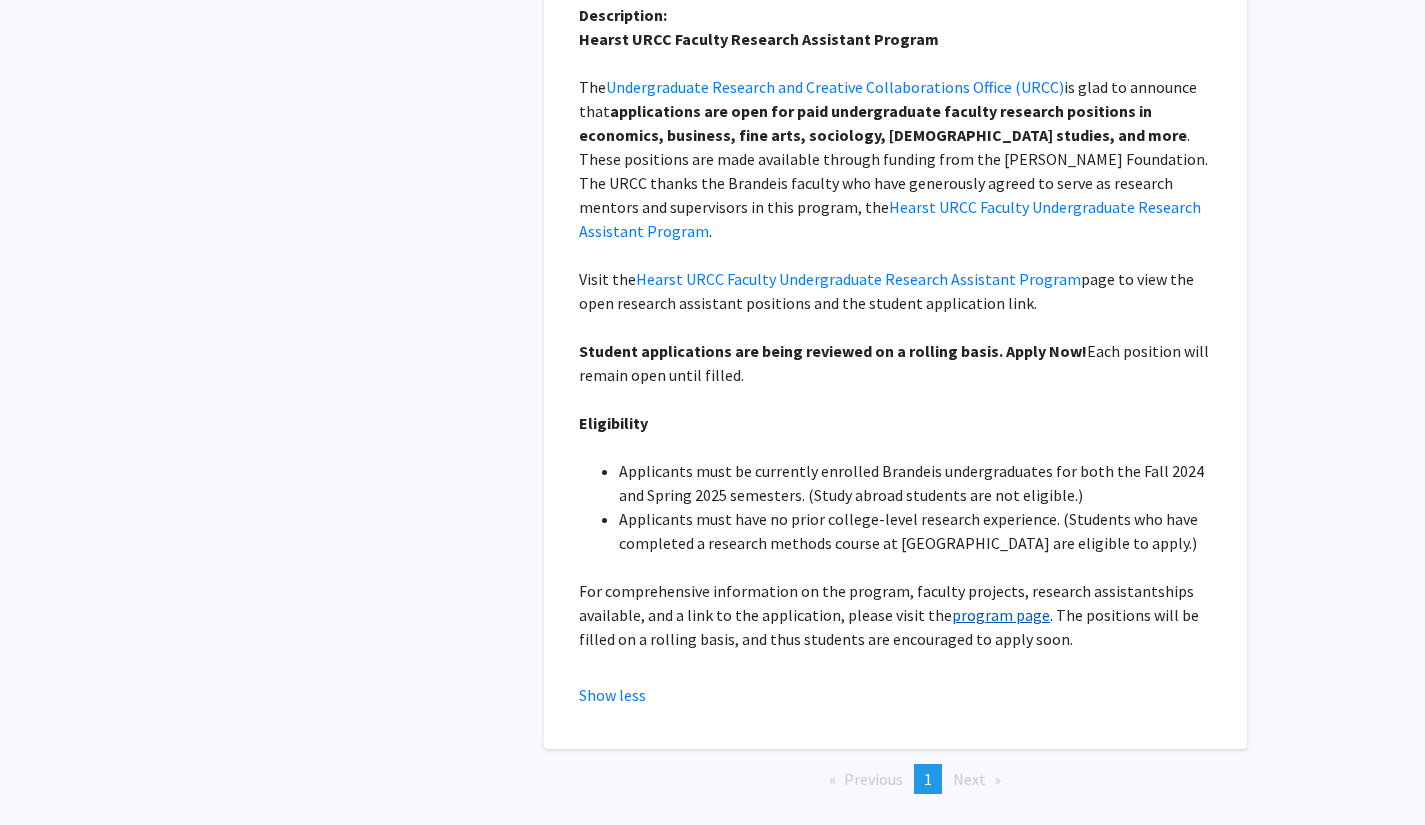 scroll, scrollTop: 656, scrollLeft: 0, axis: vertical 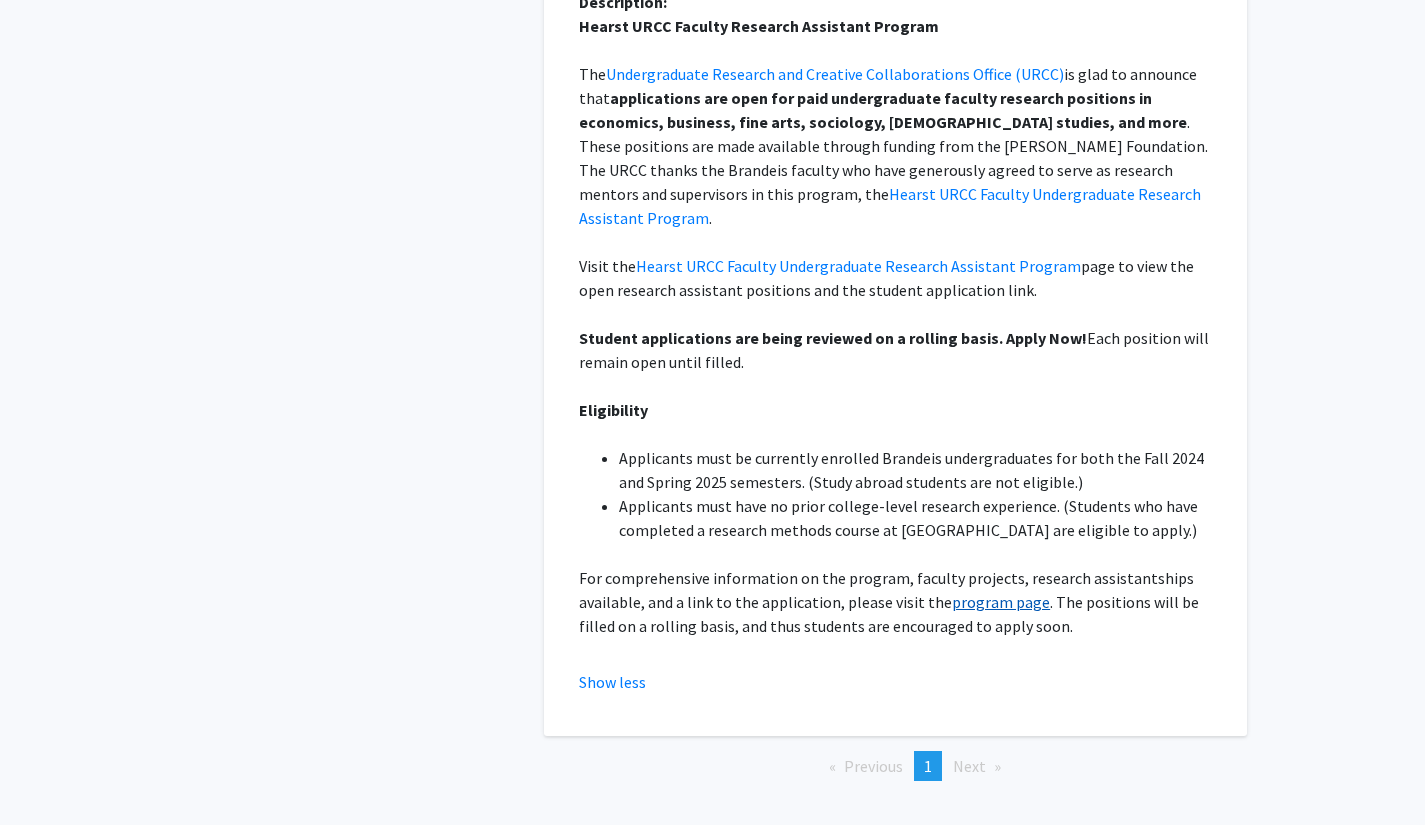 click on "program page" 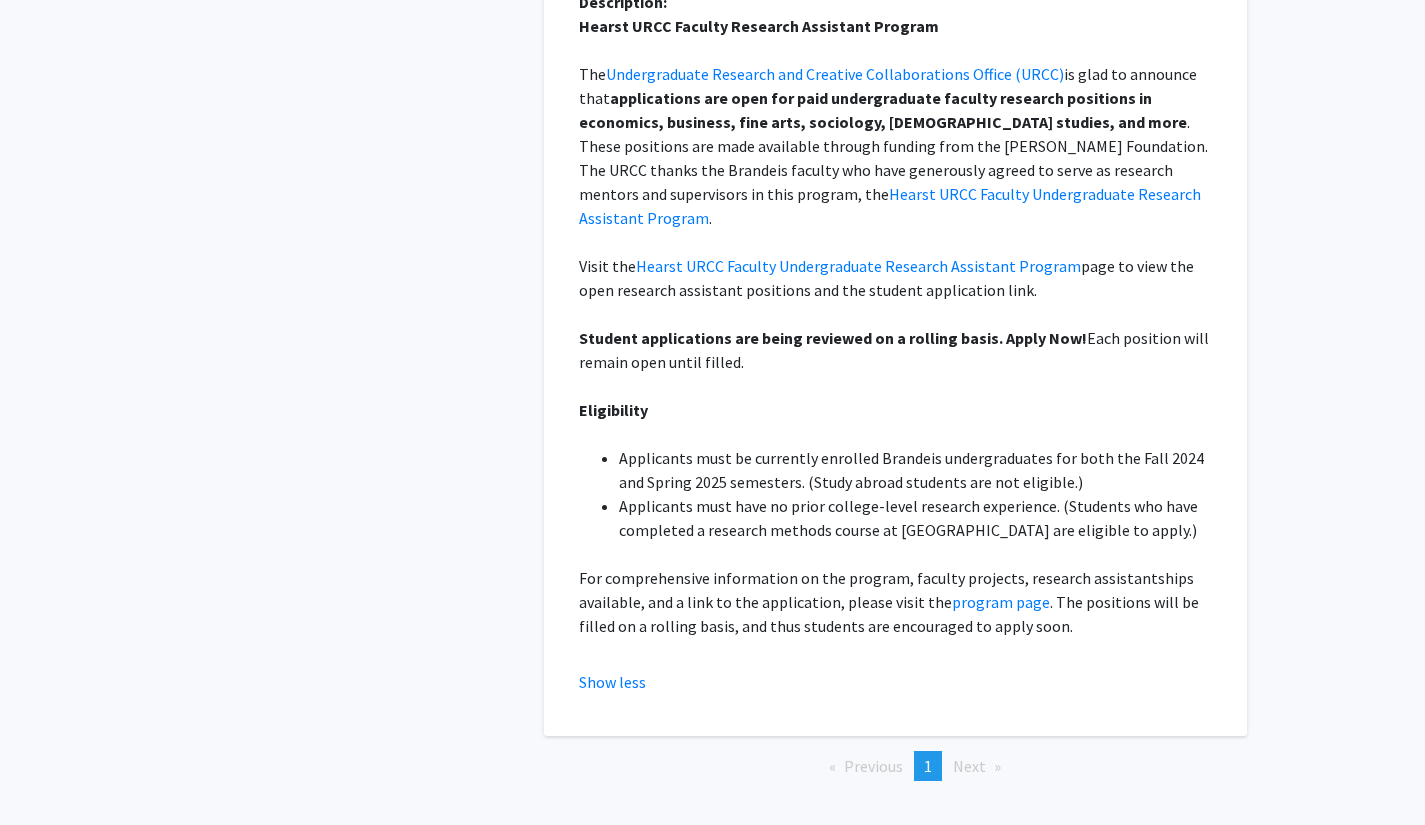 scroll, scrollTop: 0, scrollLeft: 0, axis: both 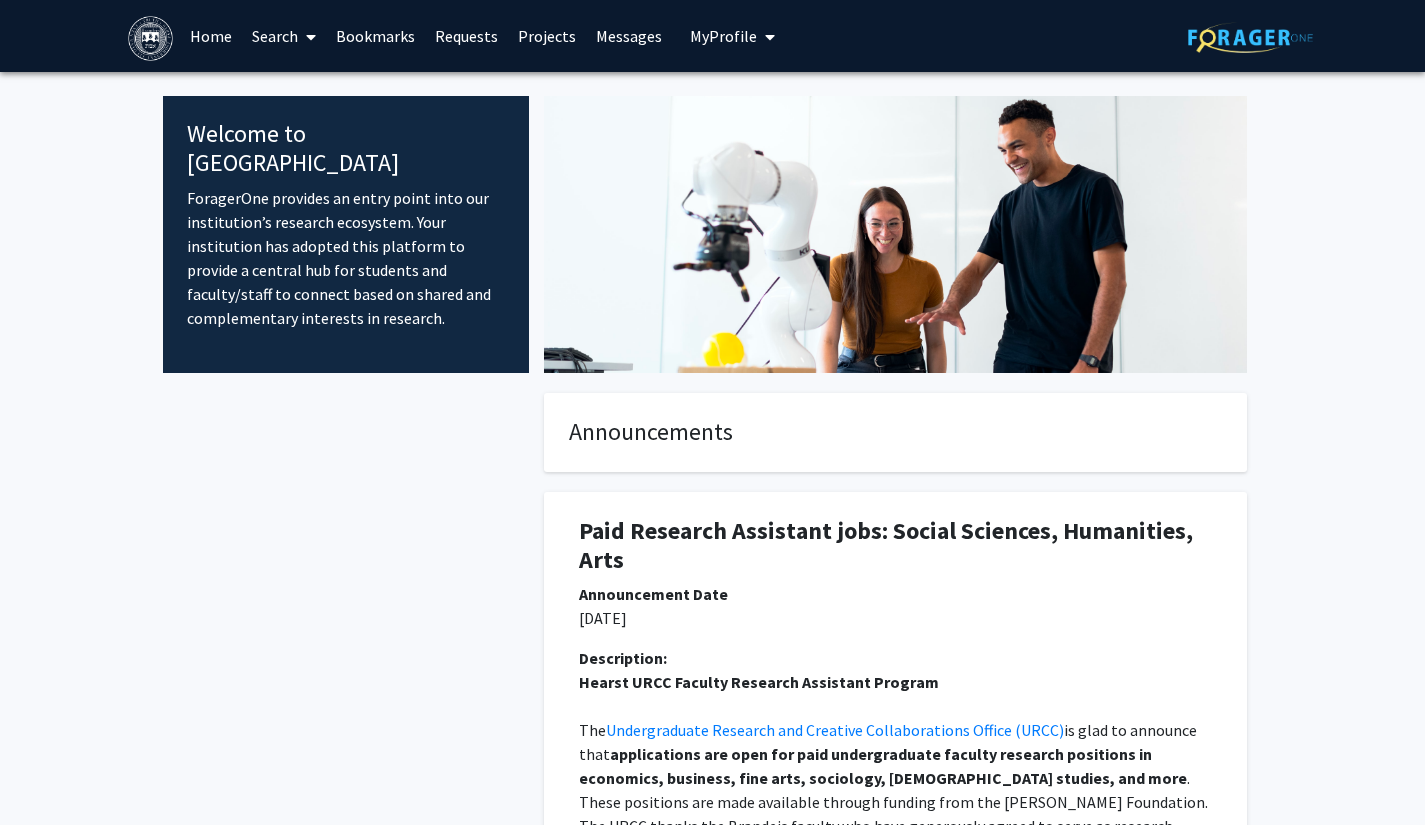 click on "Home" at bounding box center [211, 36] 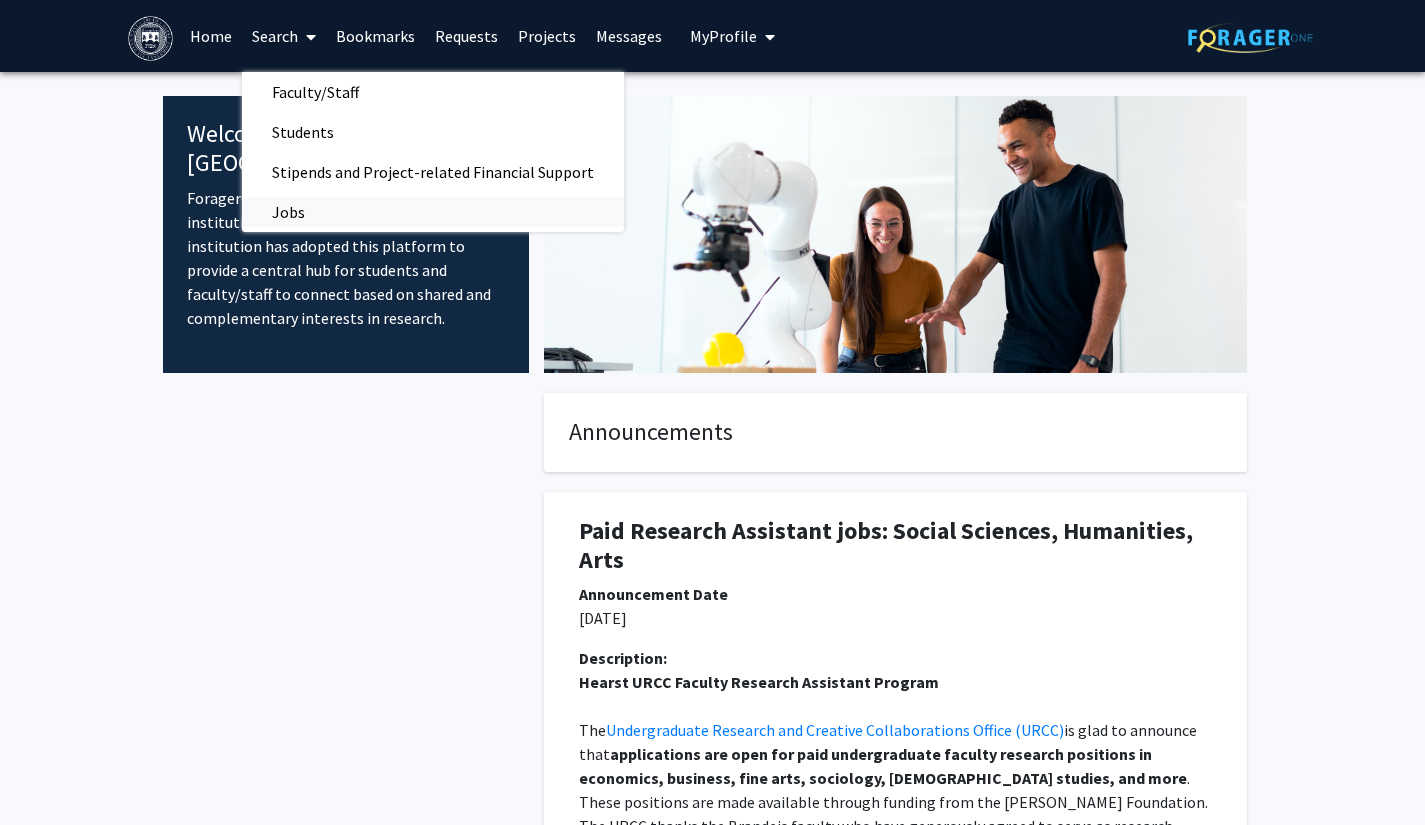 click on "Jobs" at bounding box center [288, 212] 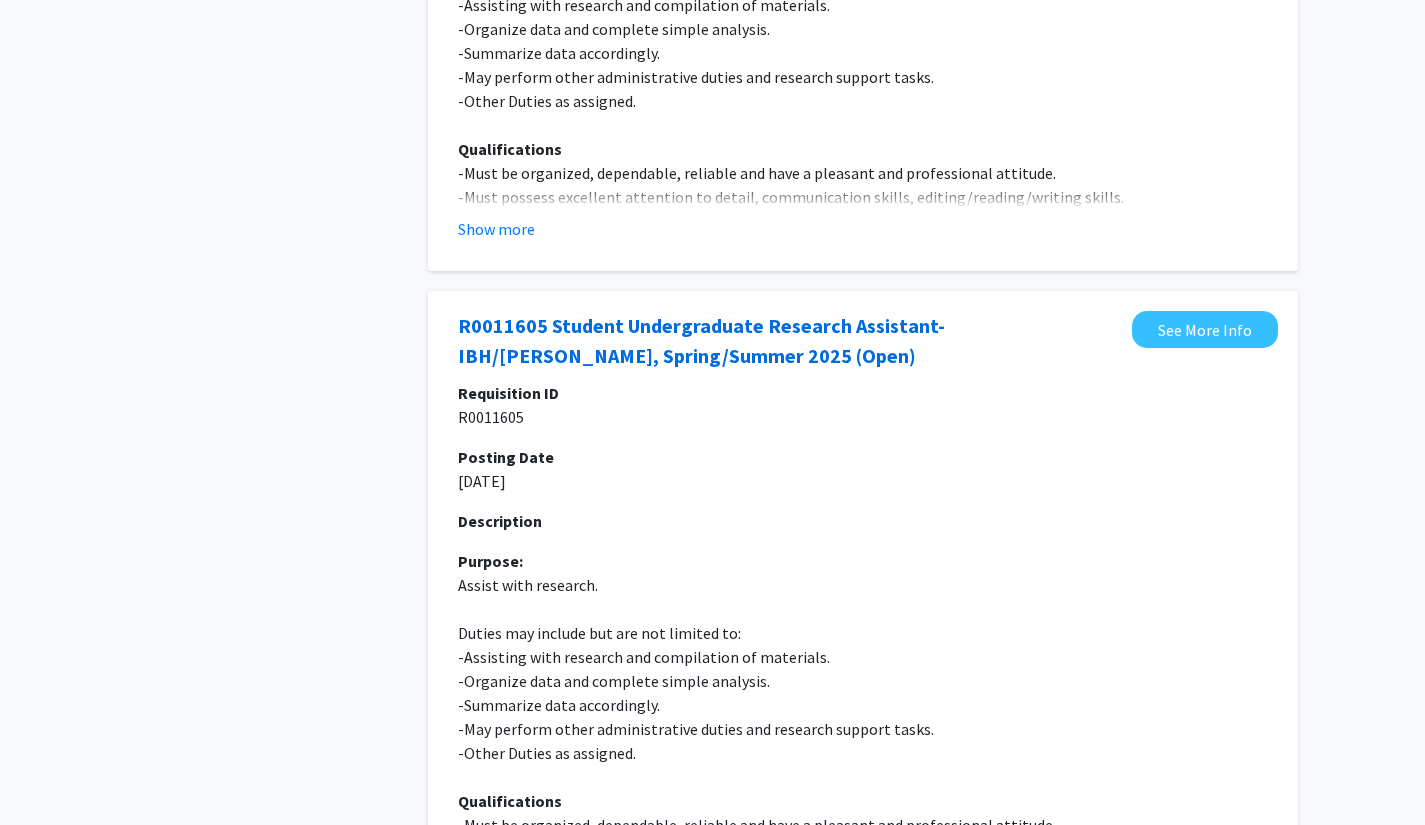 scroll, scrollTop: 2757, scrollLeft: 0, axis: vertical 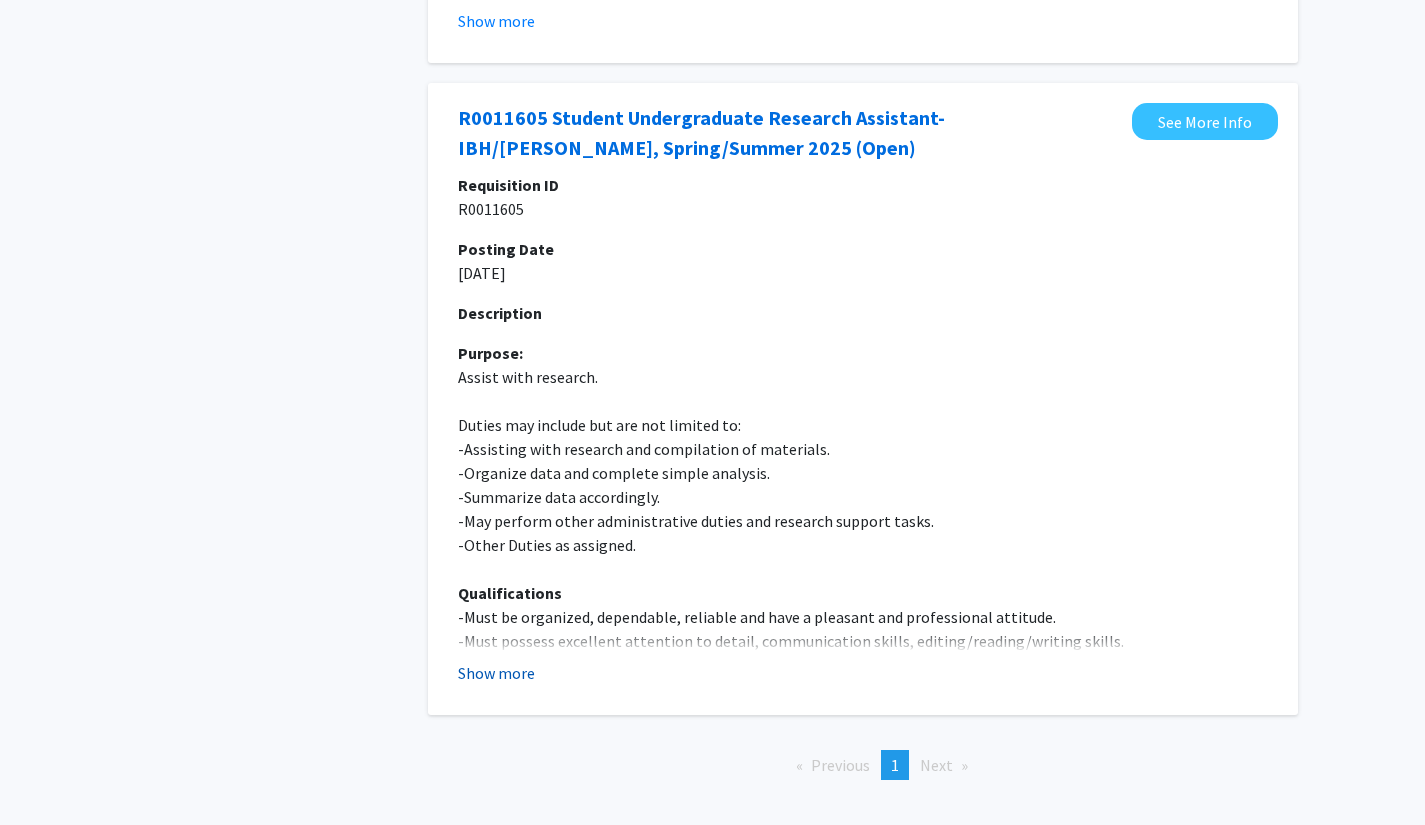 click on "Show more" 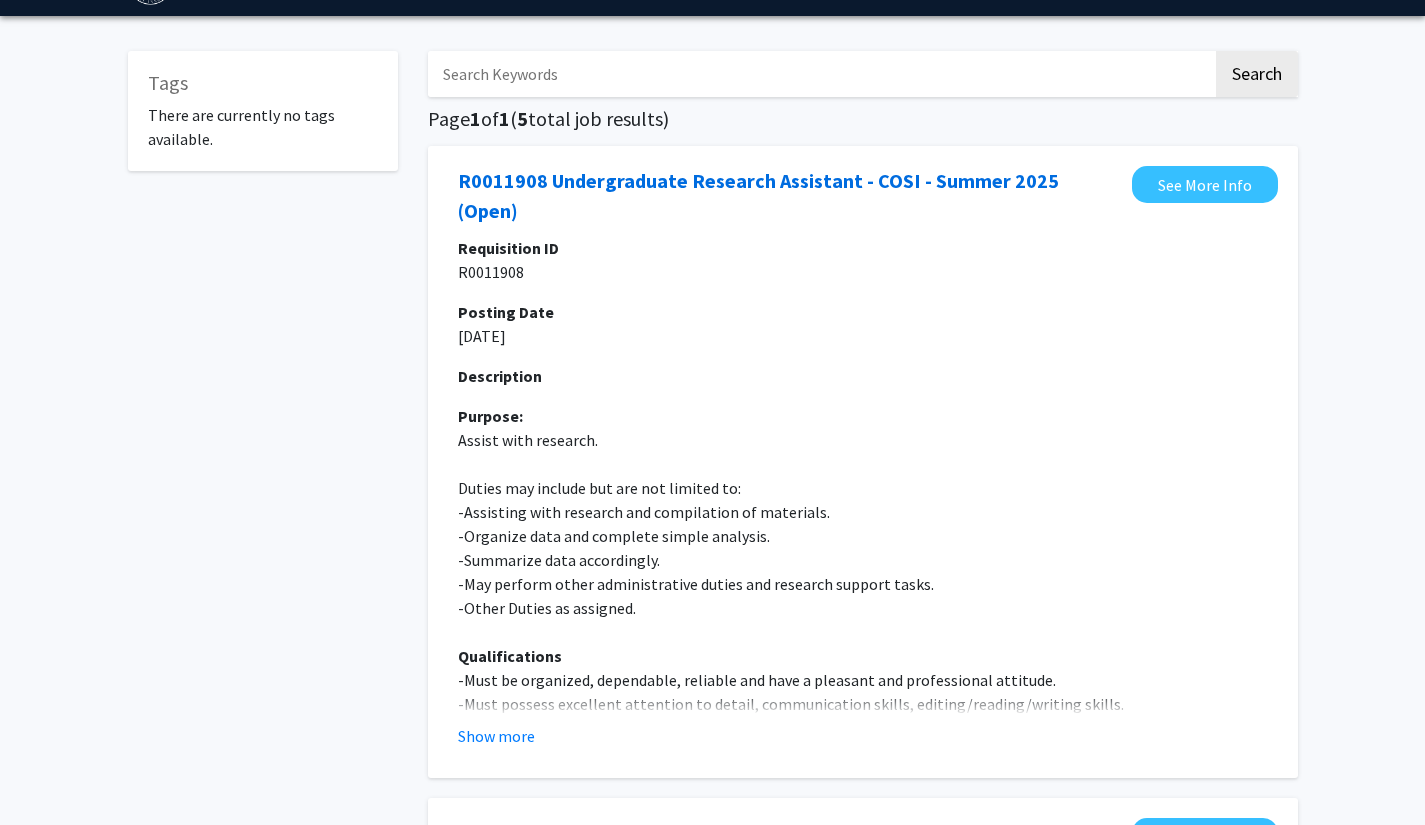 scroll, scrollTop: 0, scrollLeft: 0, axis: both 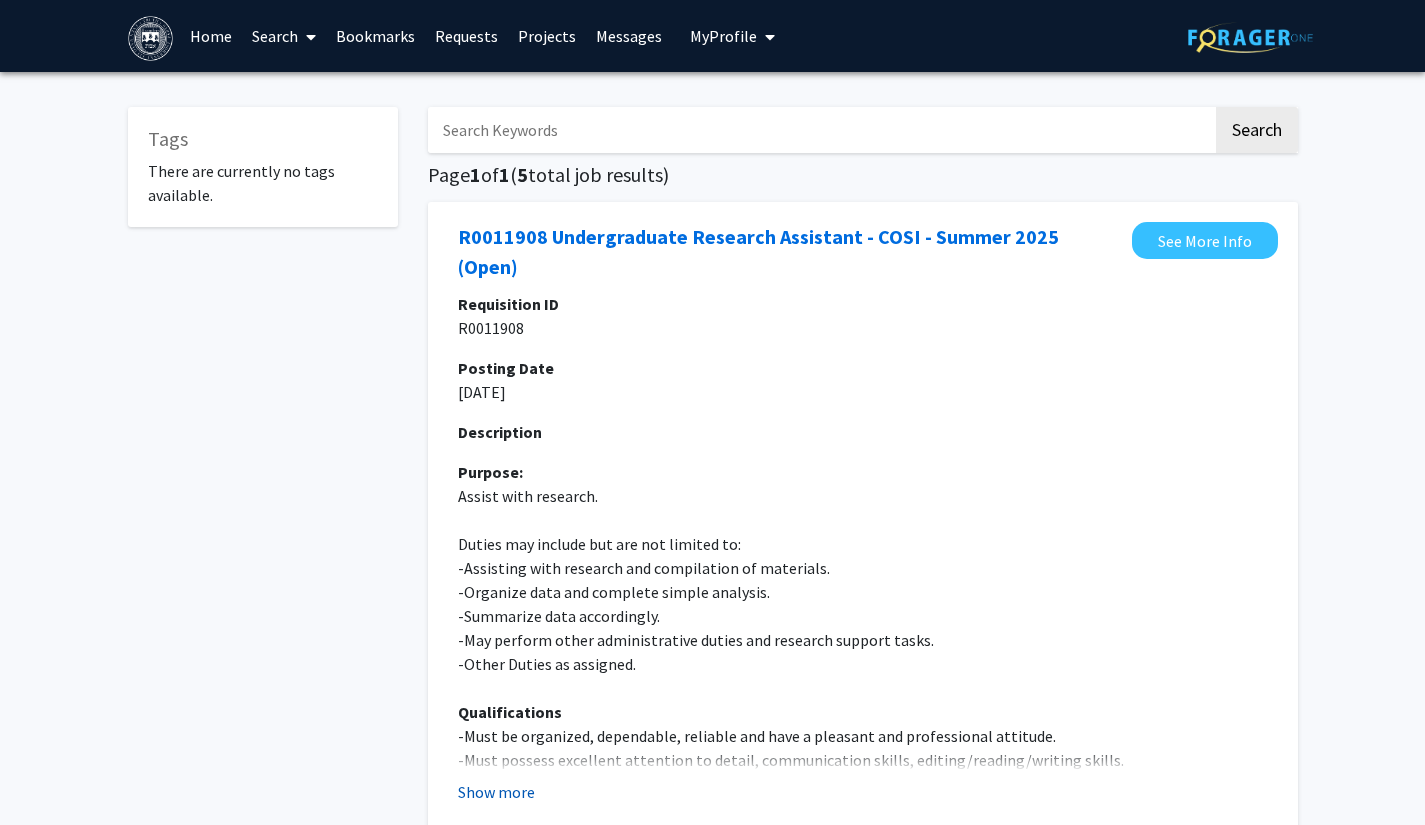 click on "Show more" 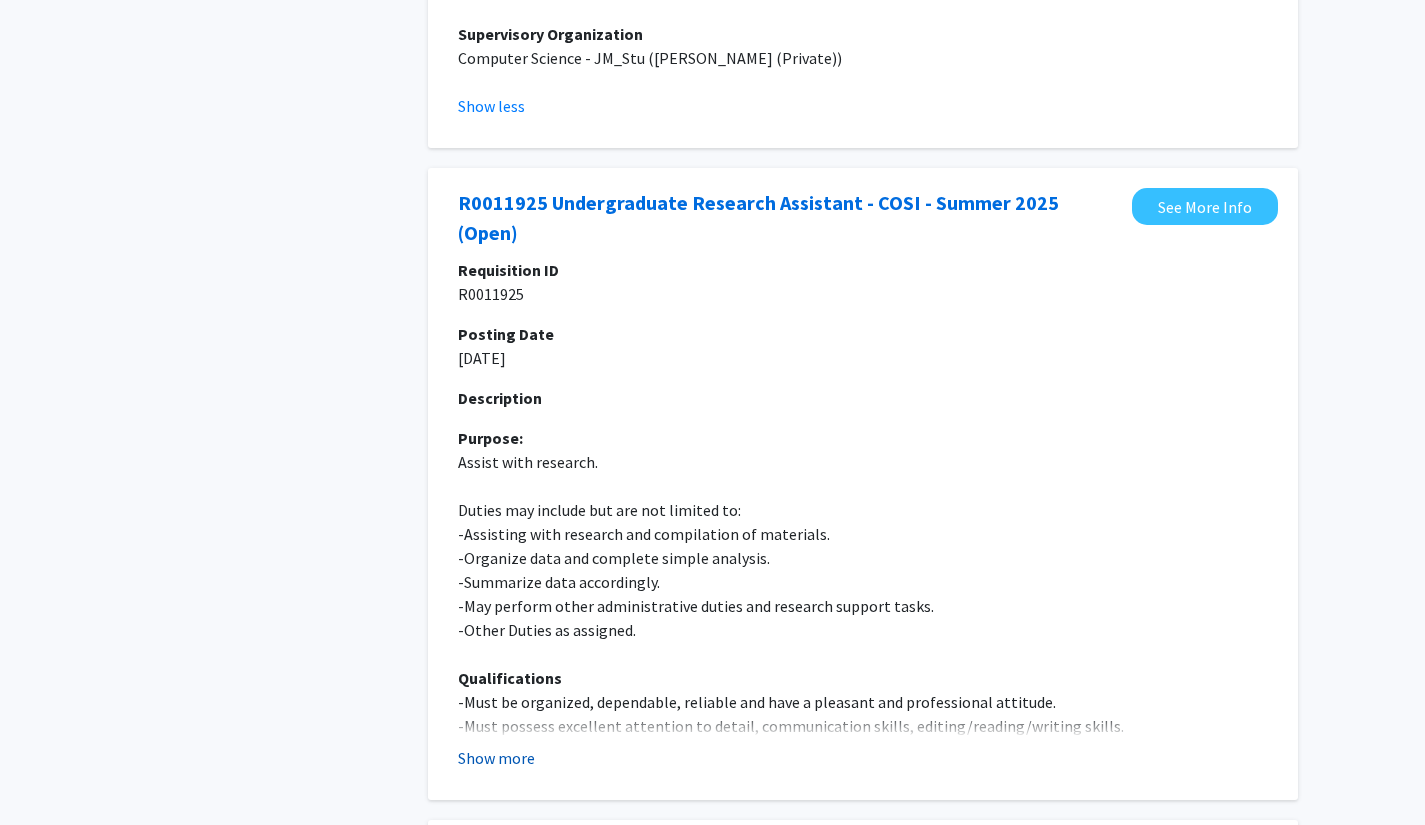 scroll, scrollTop: 1177, scrollLeft: 0, axis: vertical 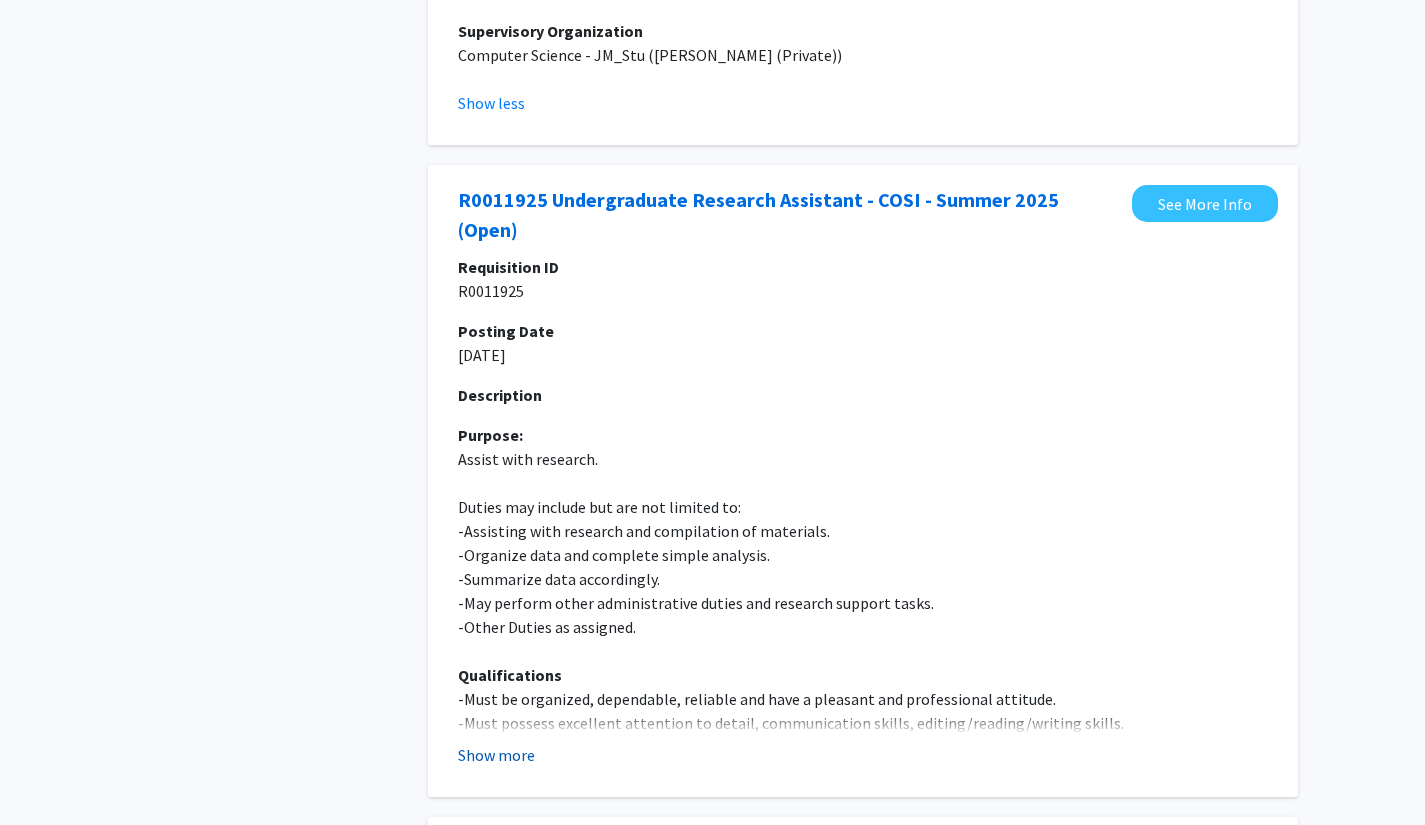 click on "Show more" 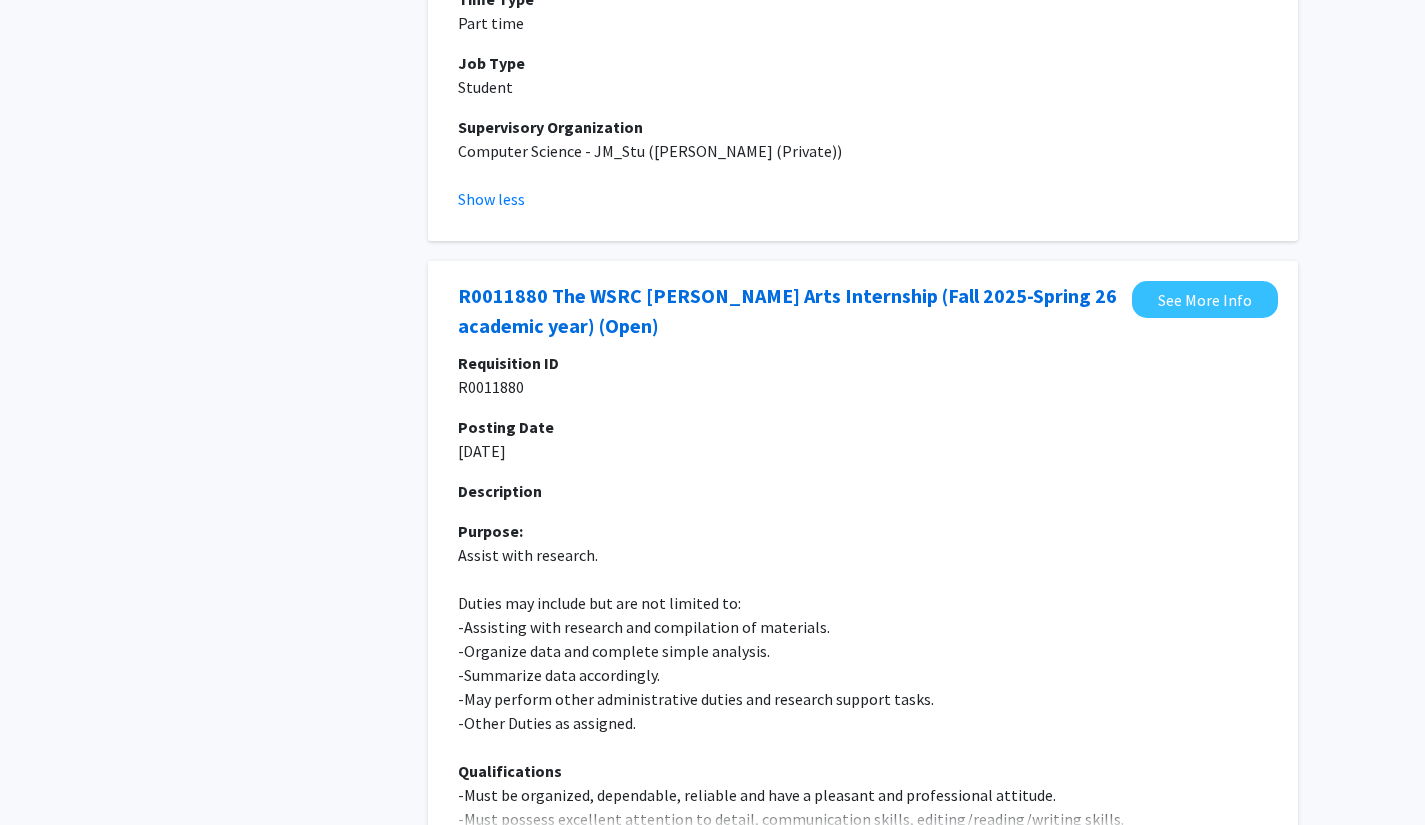 scroll, scrollTop: 2243, scrollLeft: 0, axis: vertical 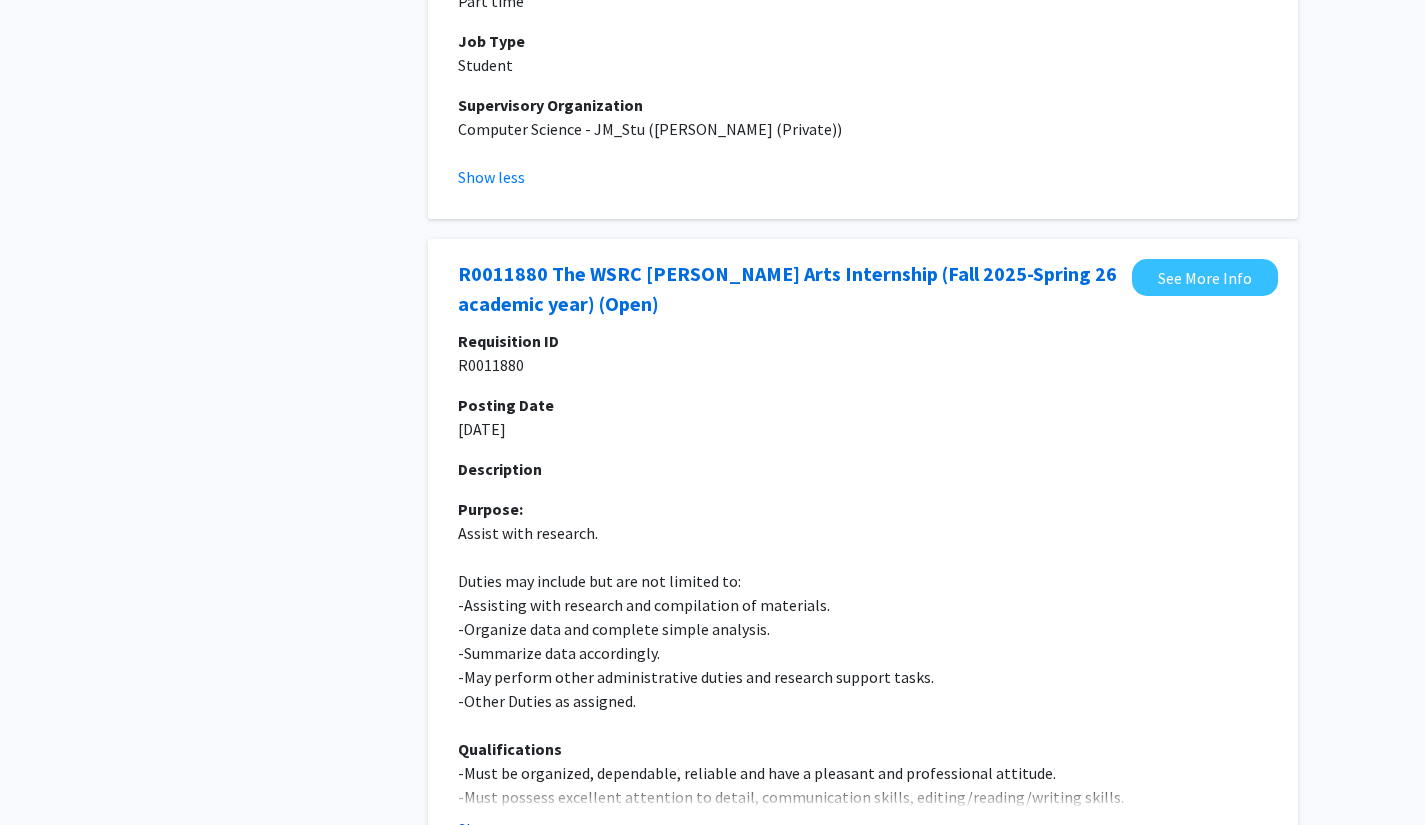 click on "Show more" 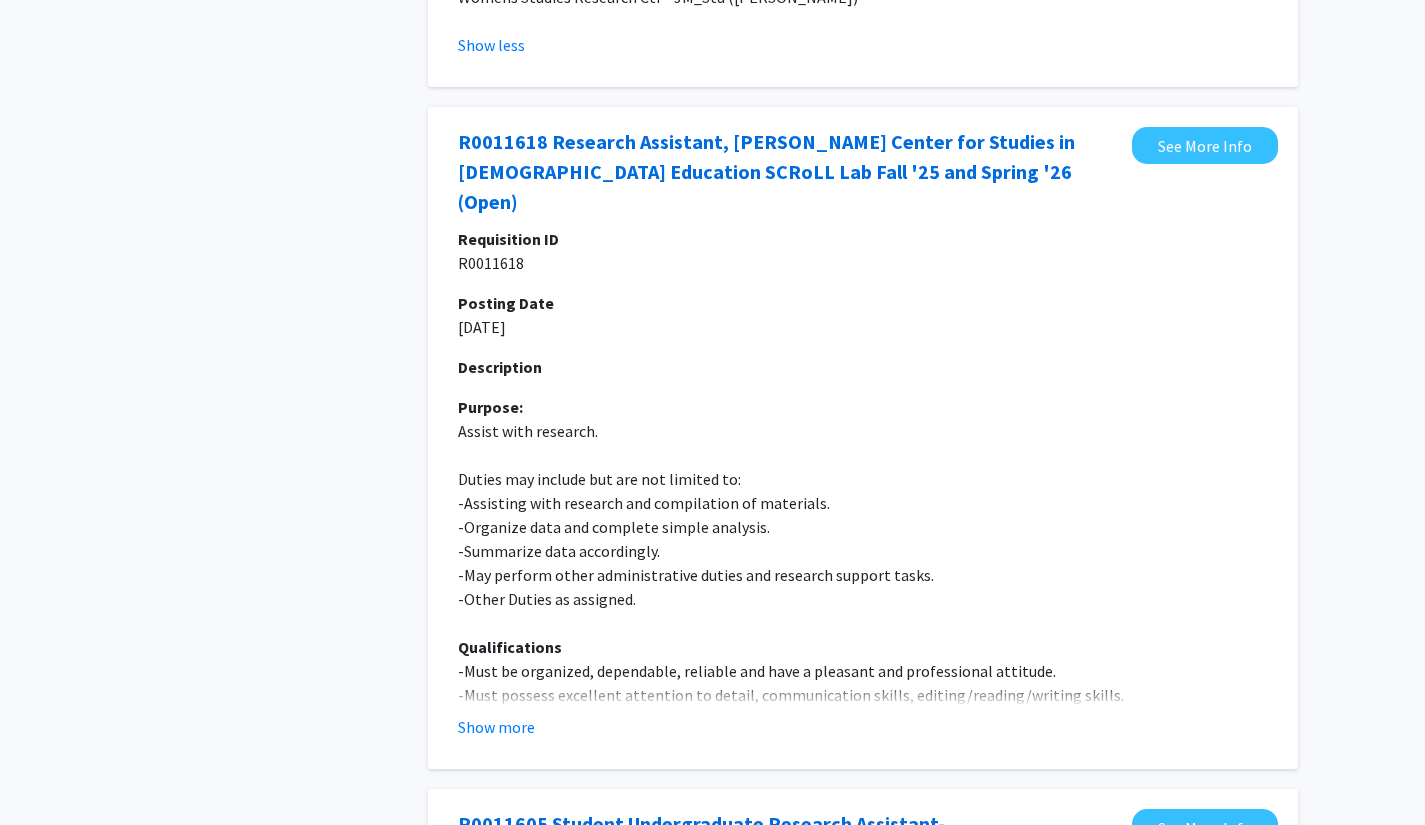 scroll, scrollTop: 3533, scrollLeft: 0, axis: vertical 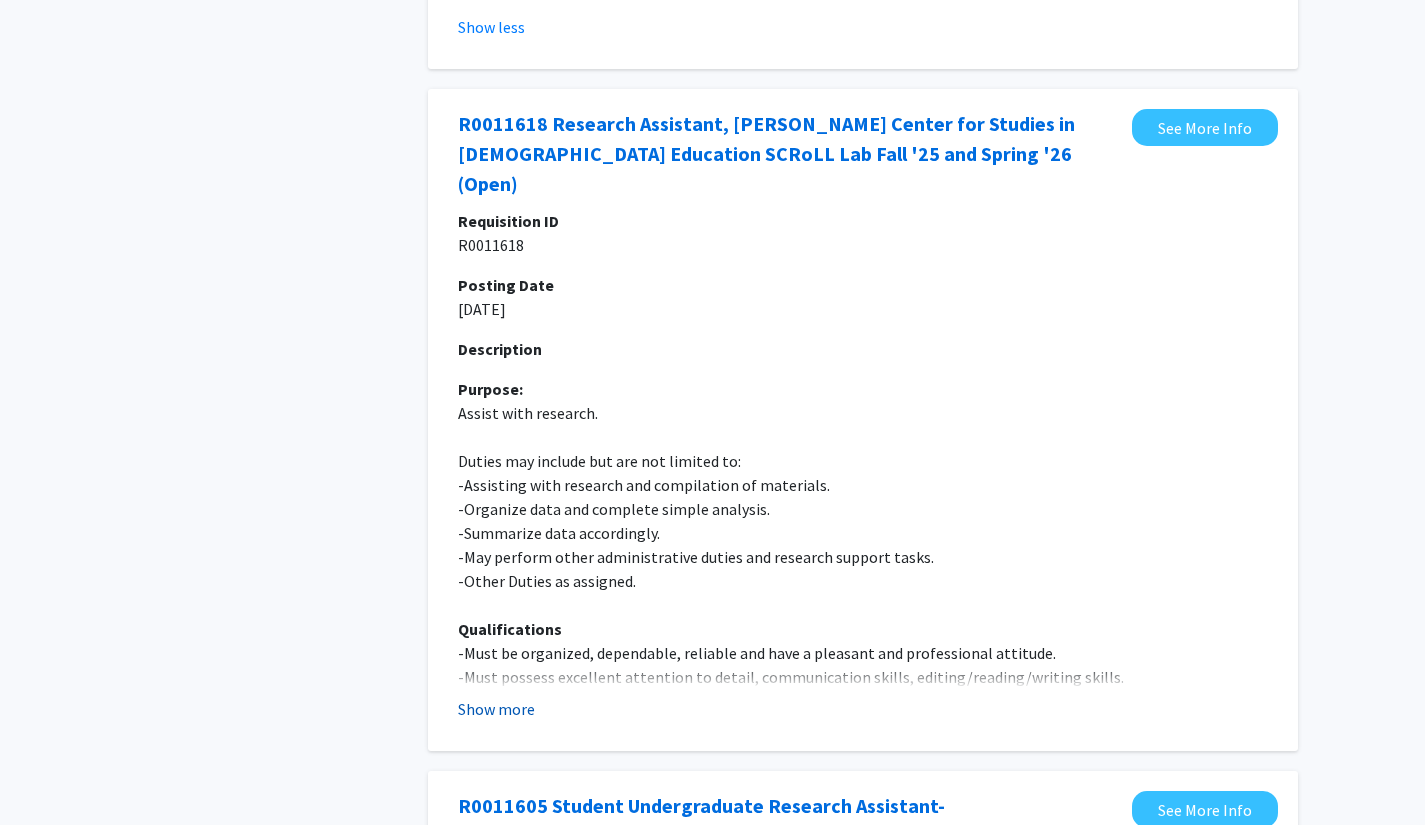 click on "Show more" 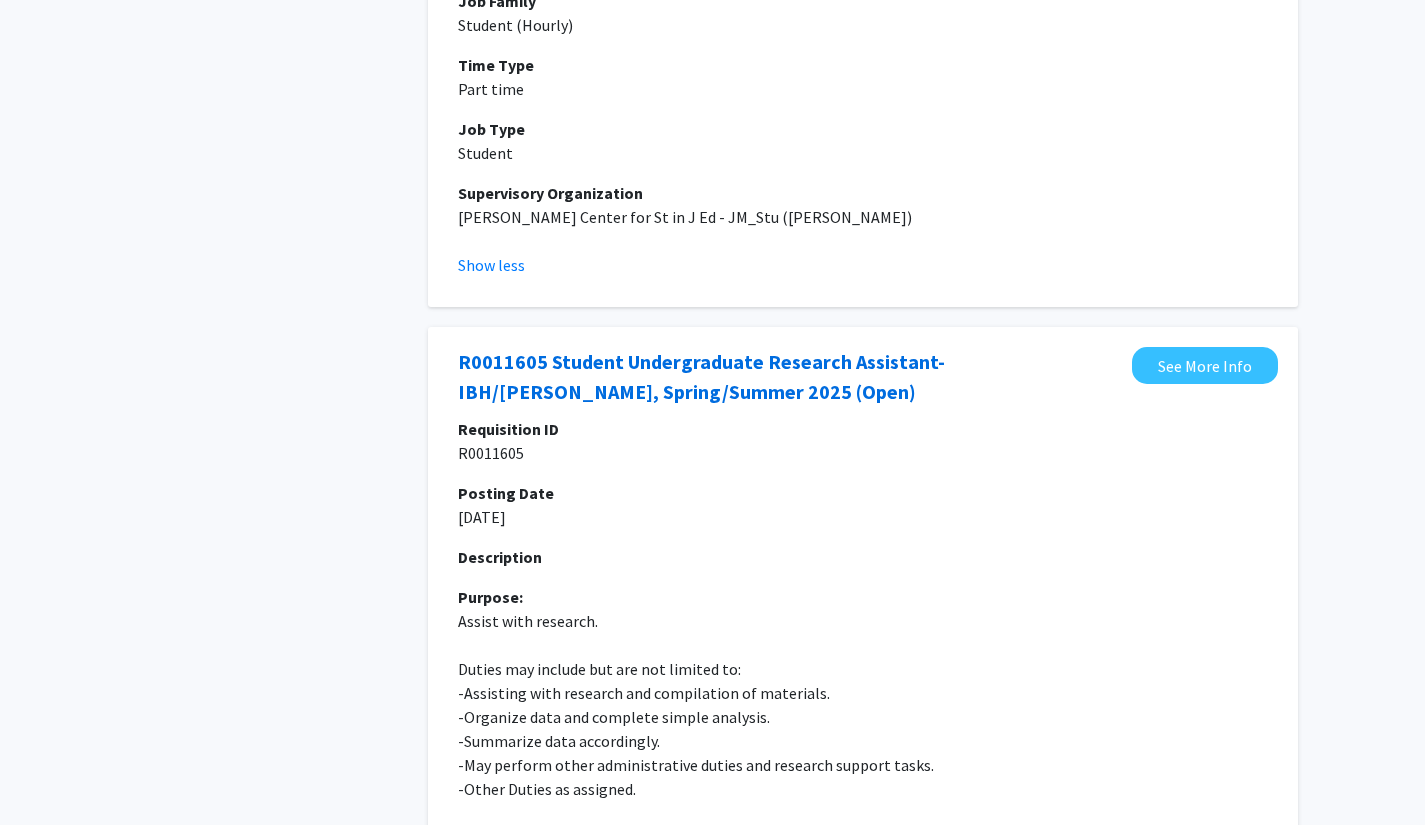 scroll, scrollTop: 4463, scrollLeft: 0, axis: vertical 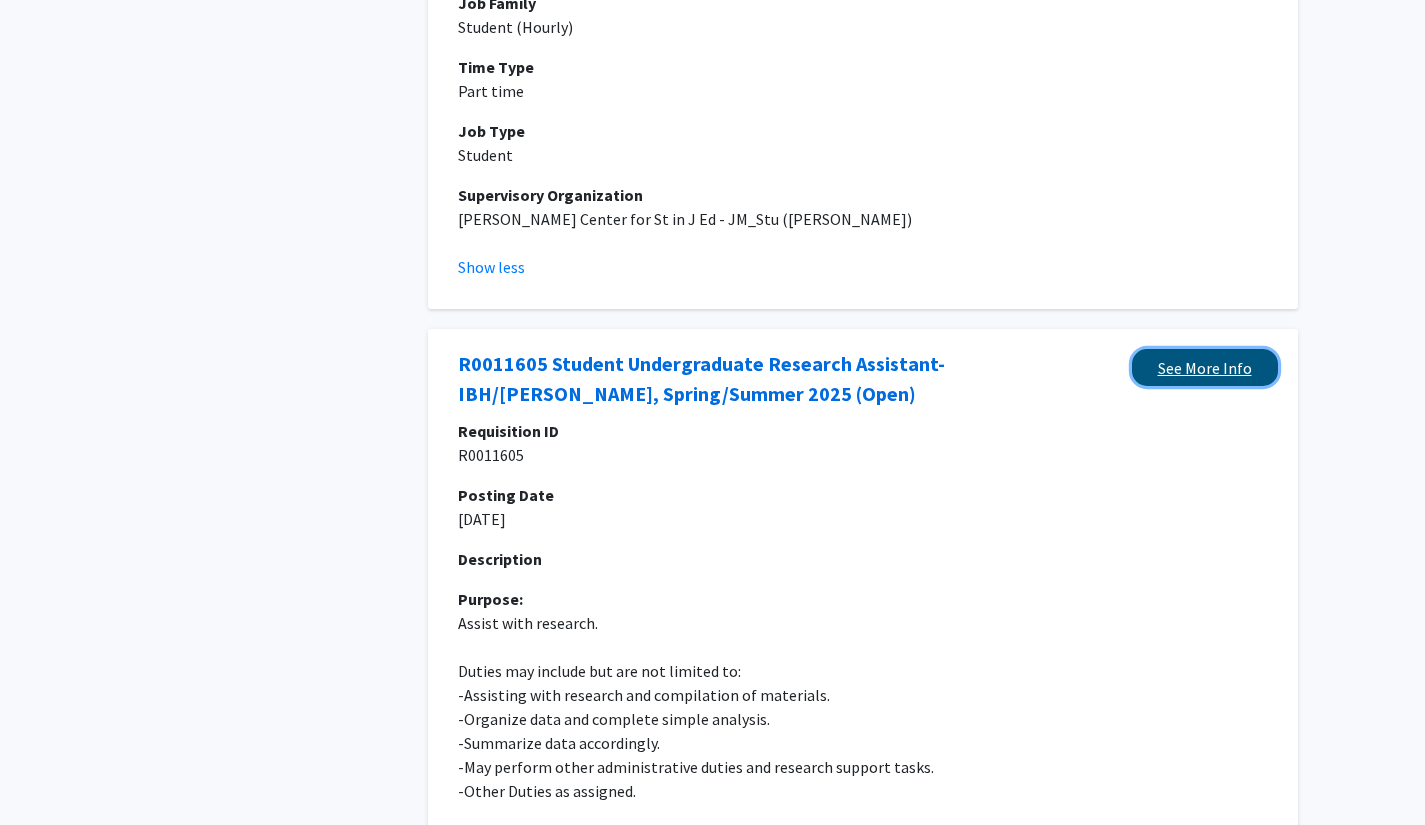 click on "See More Info" 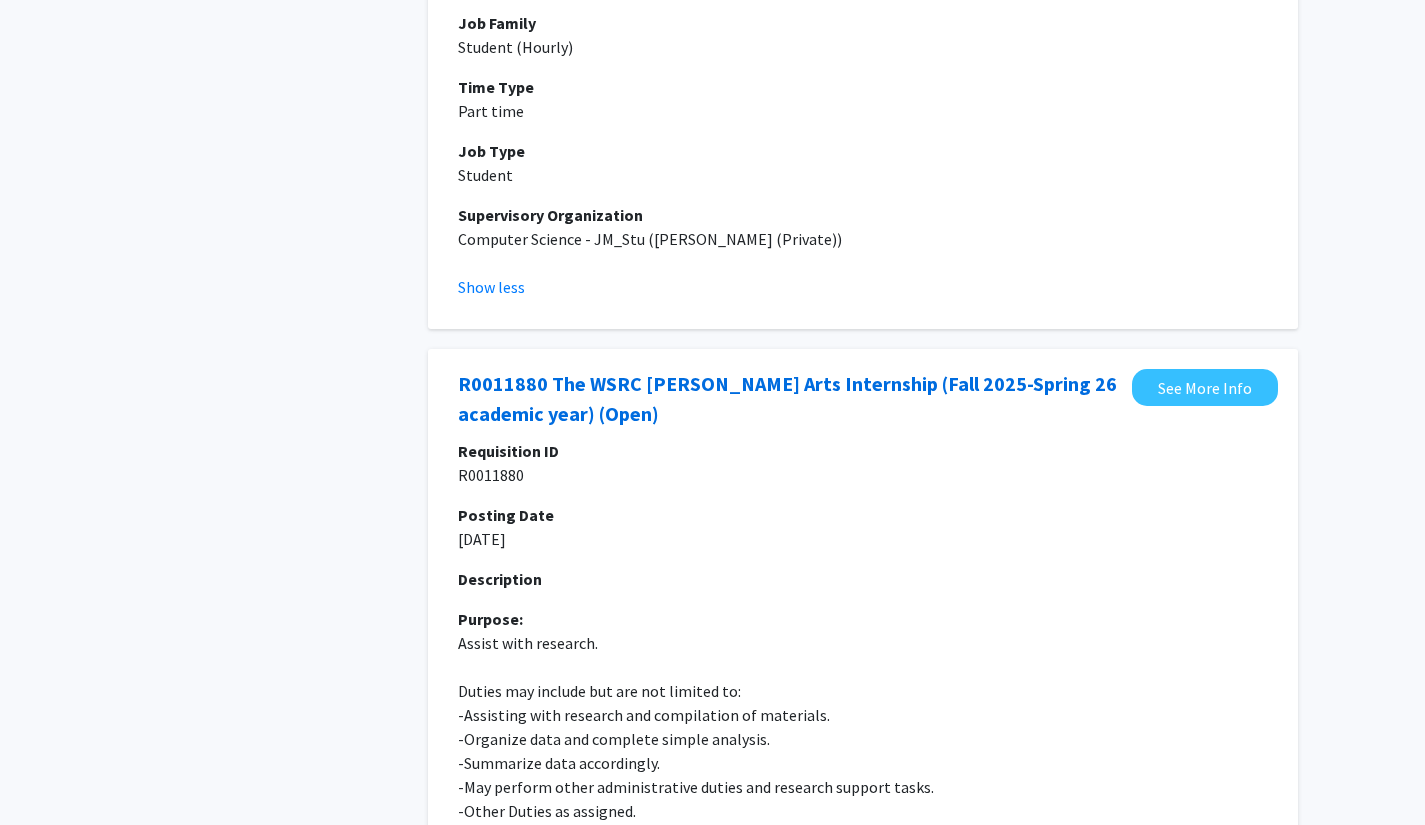 scroll, scrollTop: 2142, scrollLeft: 0, axis: vertical 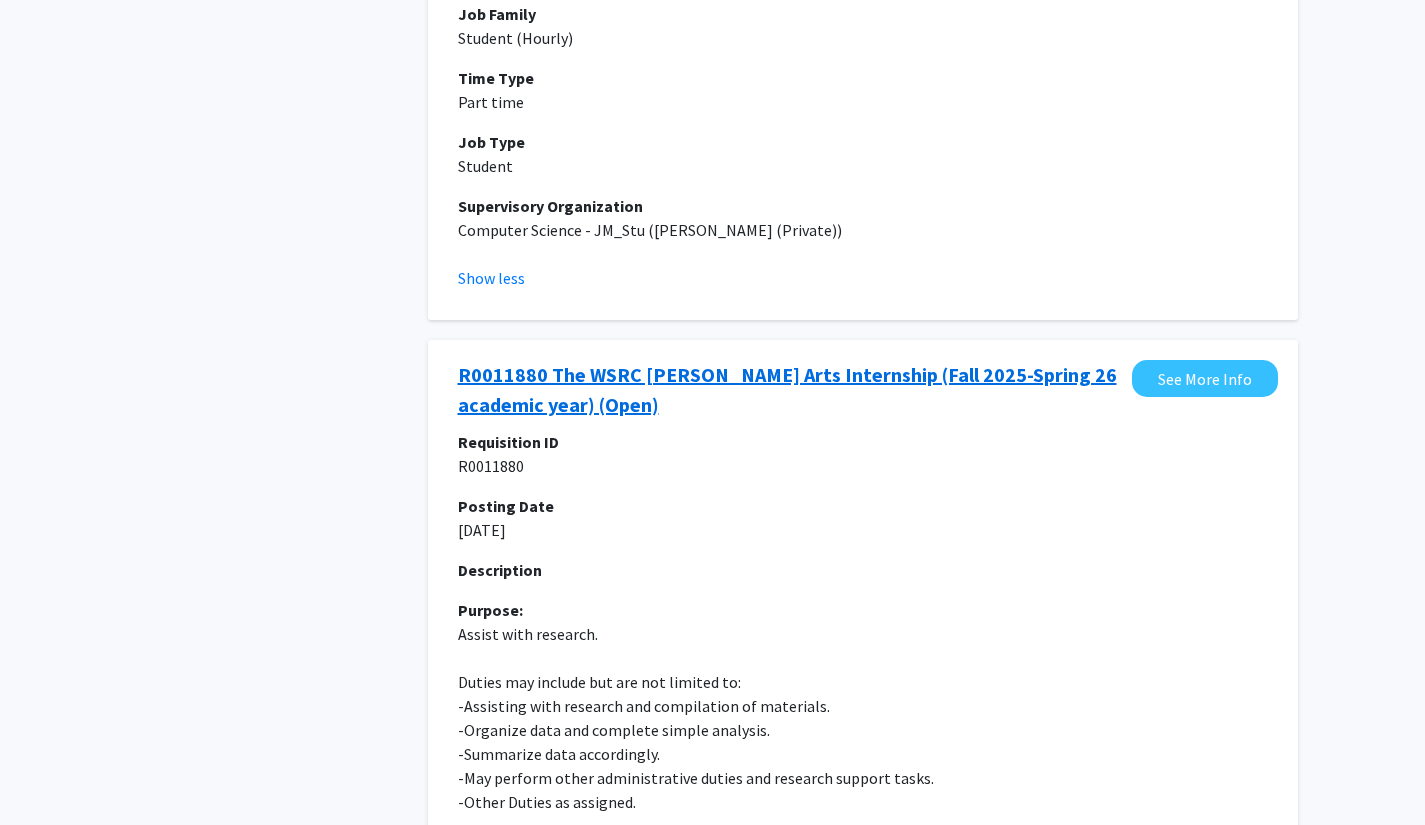 click on "R0011880 The WSRC Louise Weinberg Arts Internship (Fall 2025-Spring 26 academic year) (Open)" 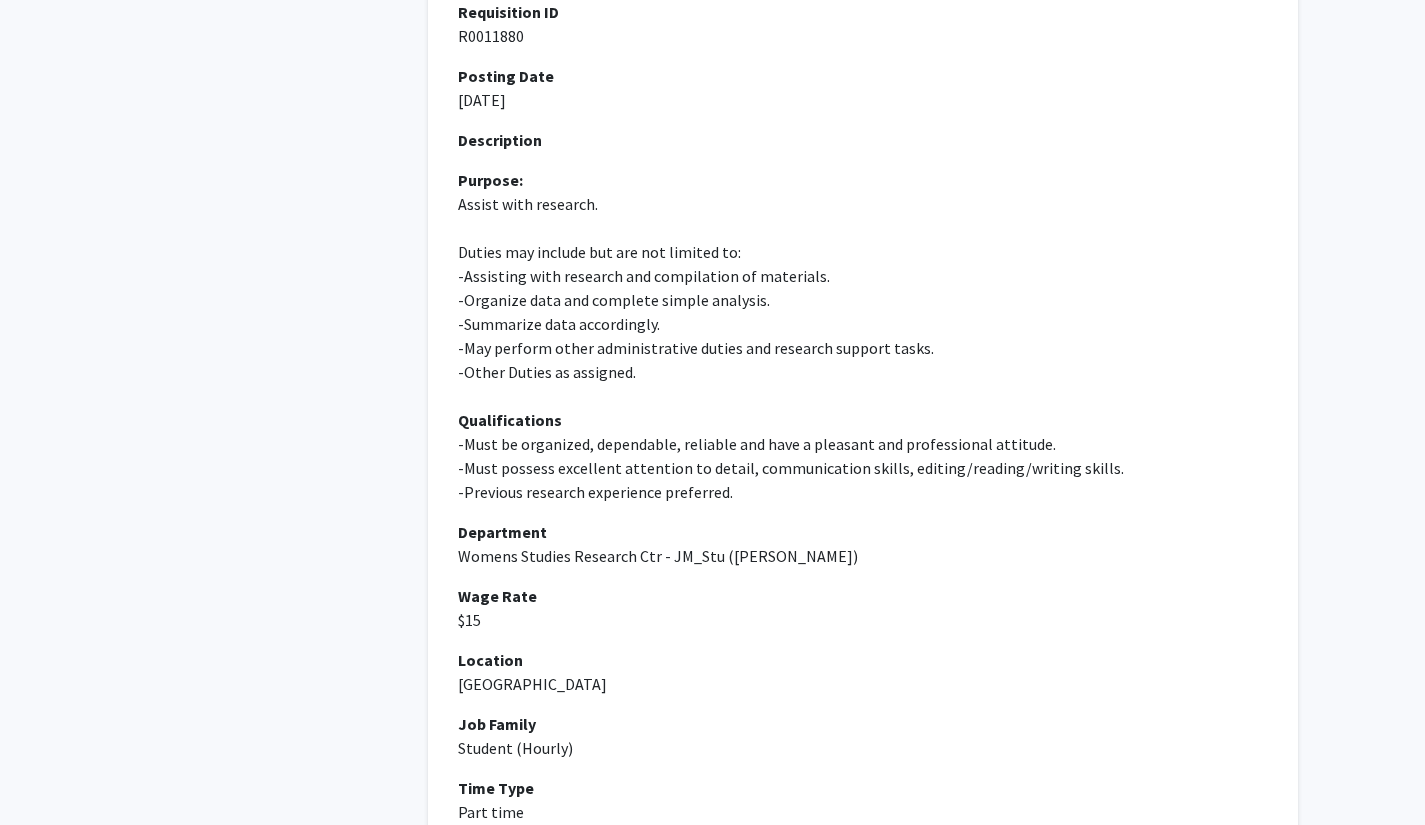 scroll, scrollTop: 2573, scrollLeft: 0, axis: vertical 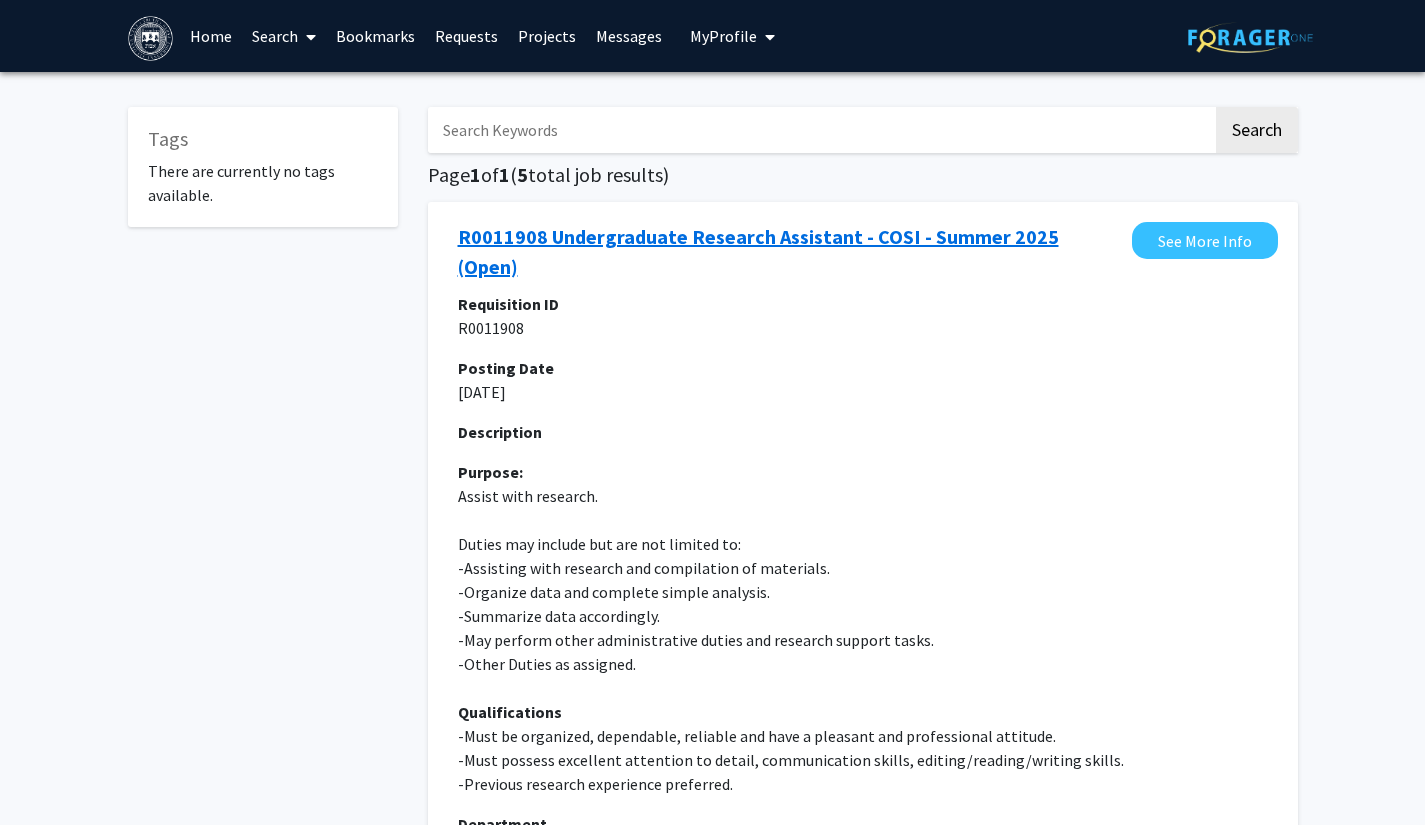 click on "R0011908 Undergraduate Research Assistant - COSI - Summer 2025 (Open)" 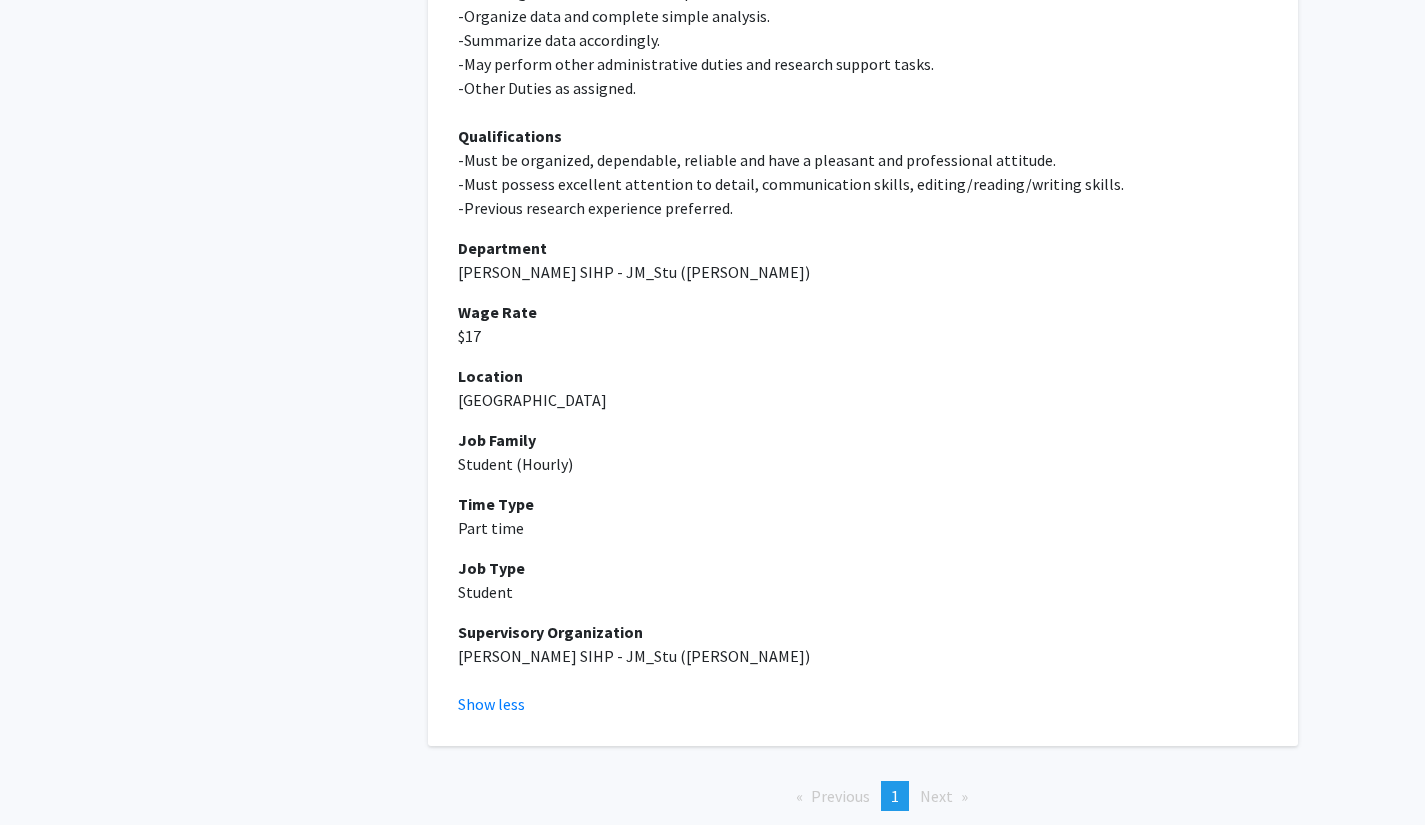 scroll, scrollTop: 5197, scrollLeft: 0, axis: vertical 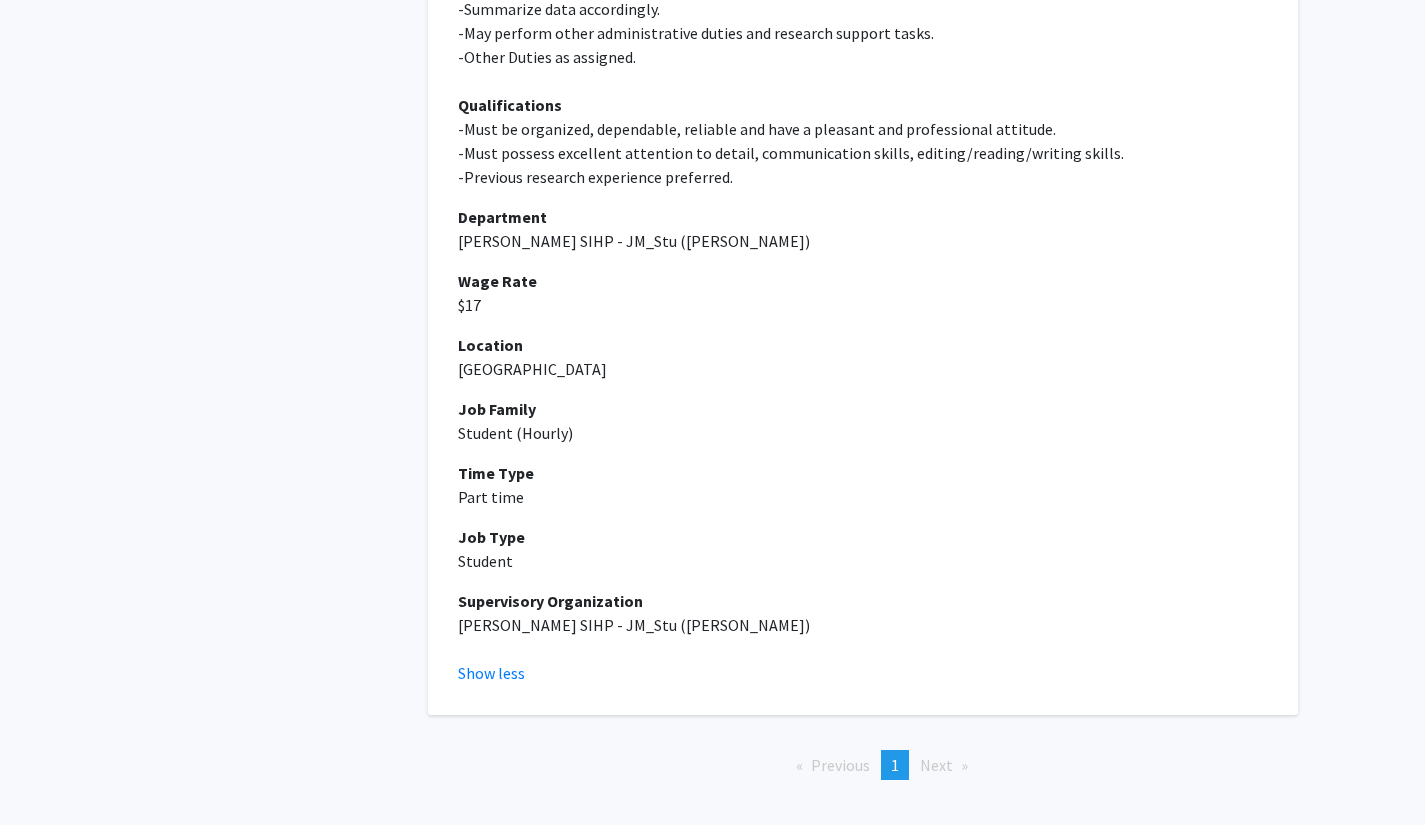 click on "Next  page" 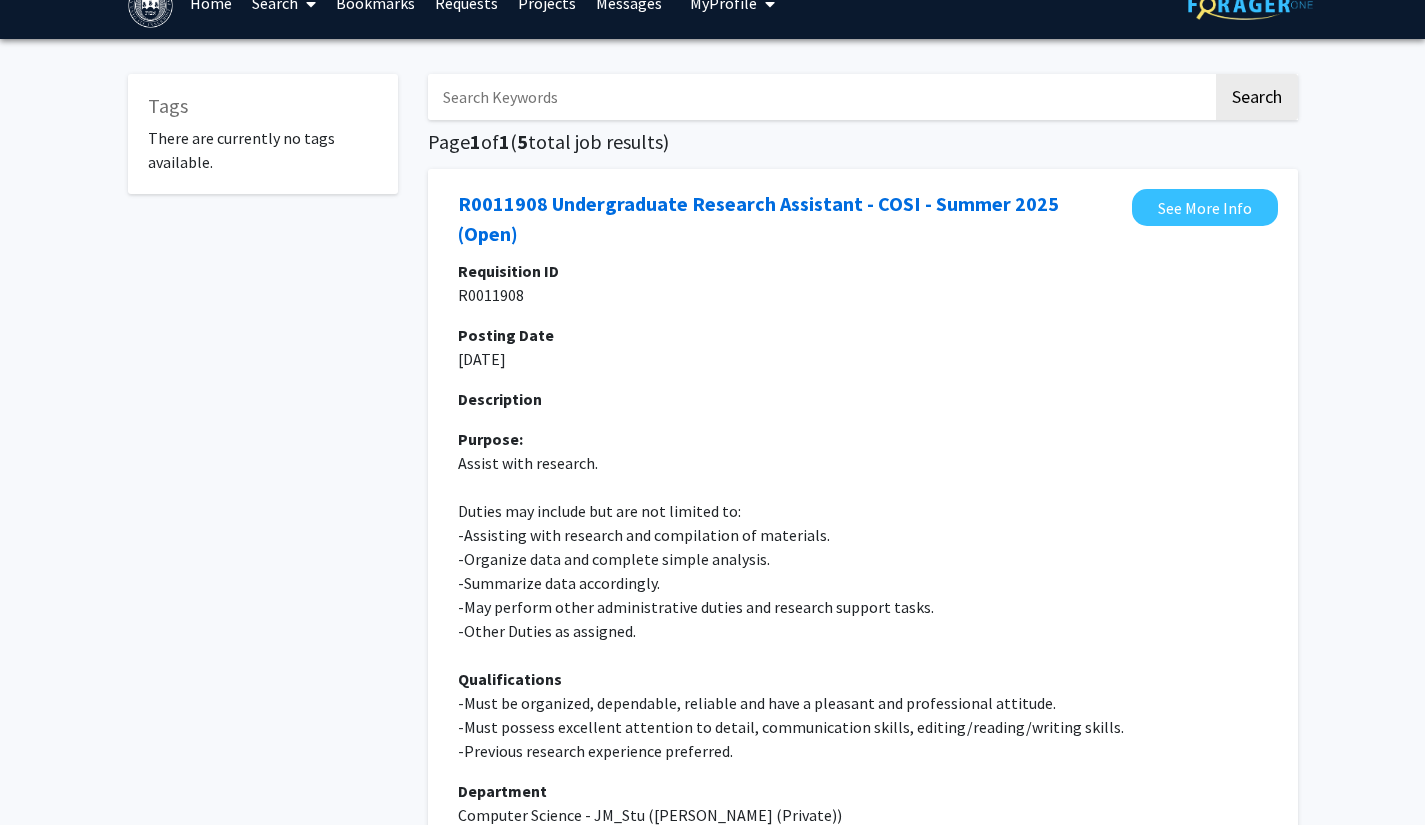 scroll, scrollTop: 0, scrollLeft: 0, axis: both 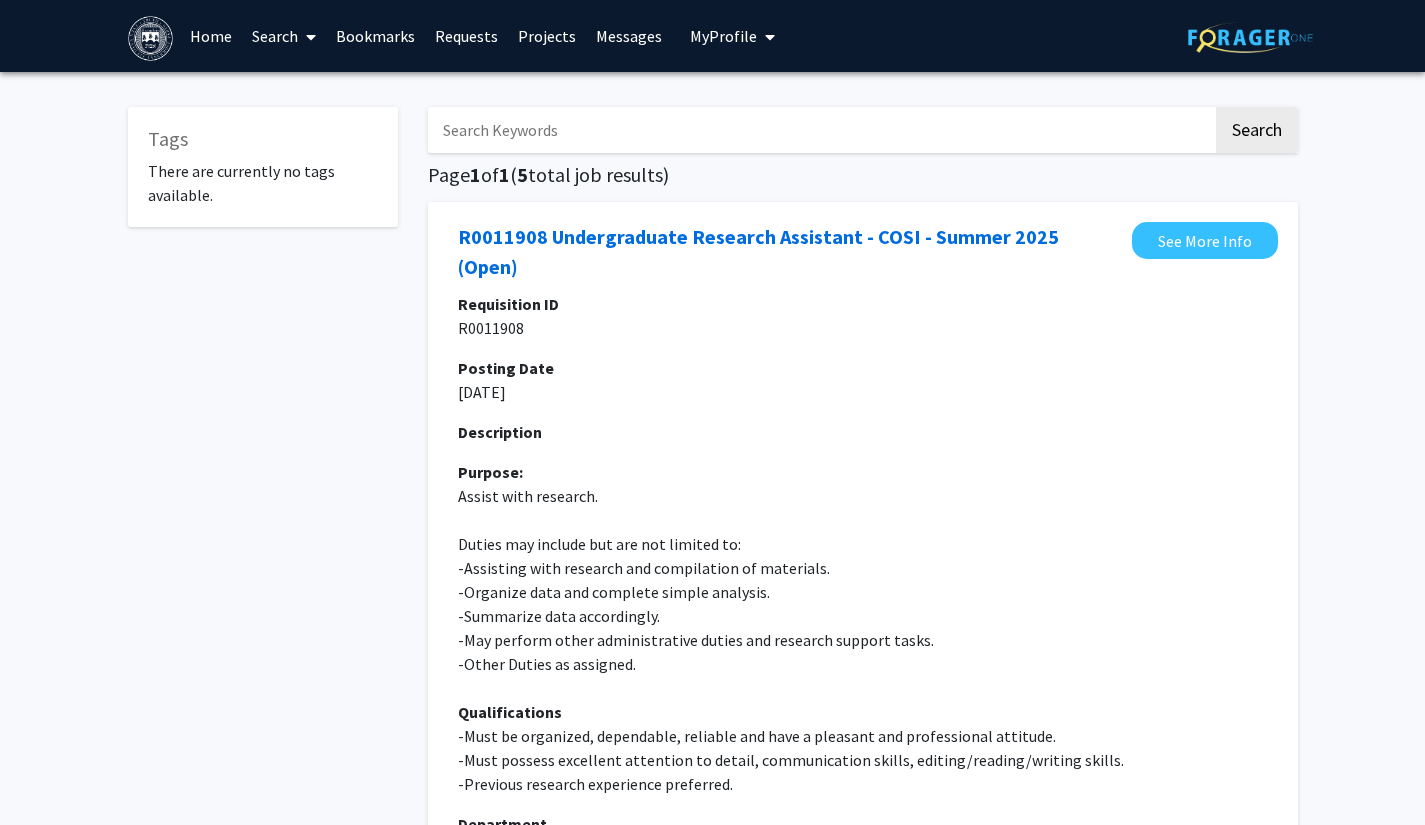 click on "Bookmarks" at bounding box center [375, 36] 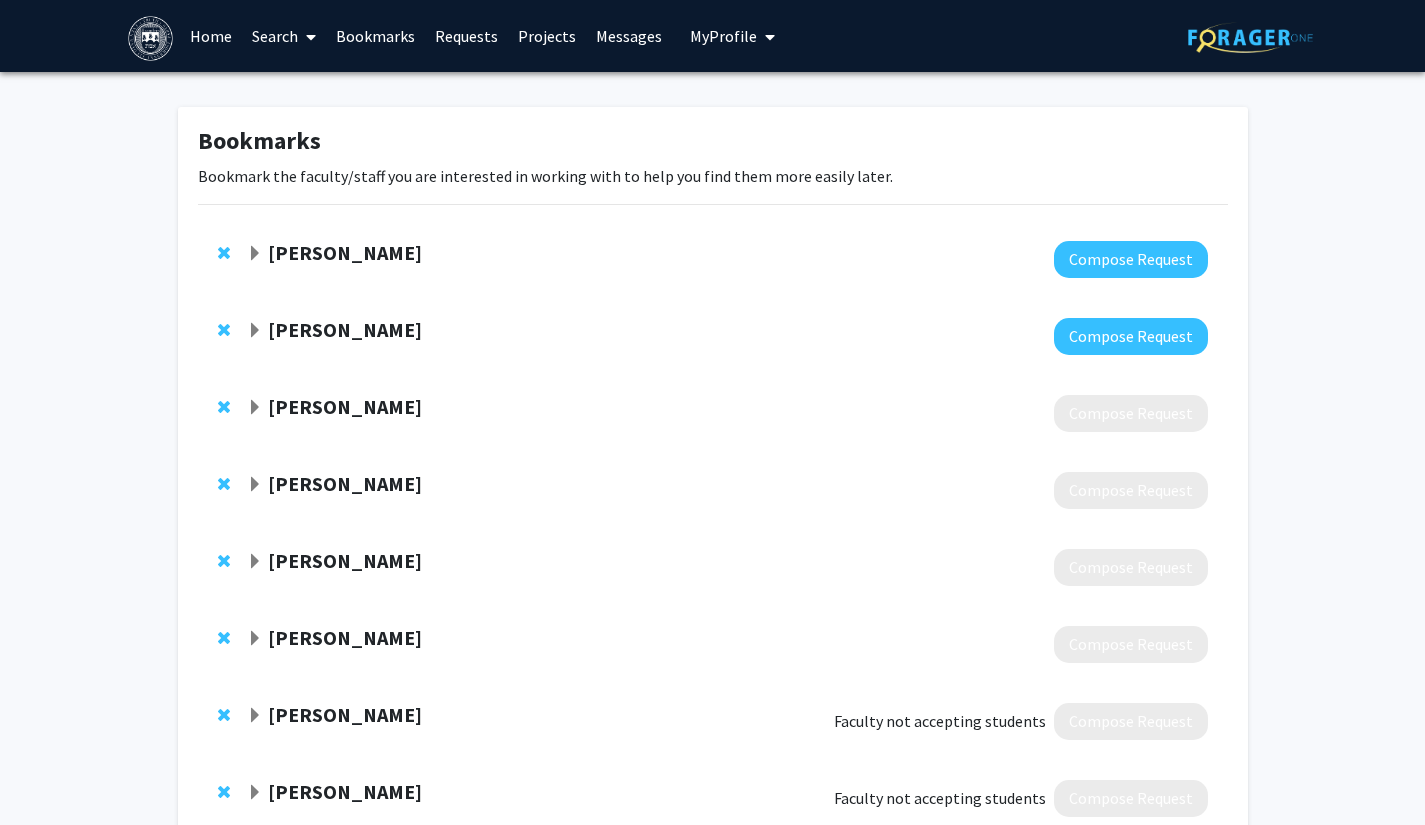 scroll, scrollTop: 137, scrollLeft: 0, axis: vertical 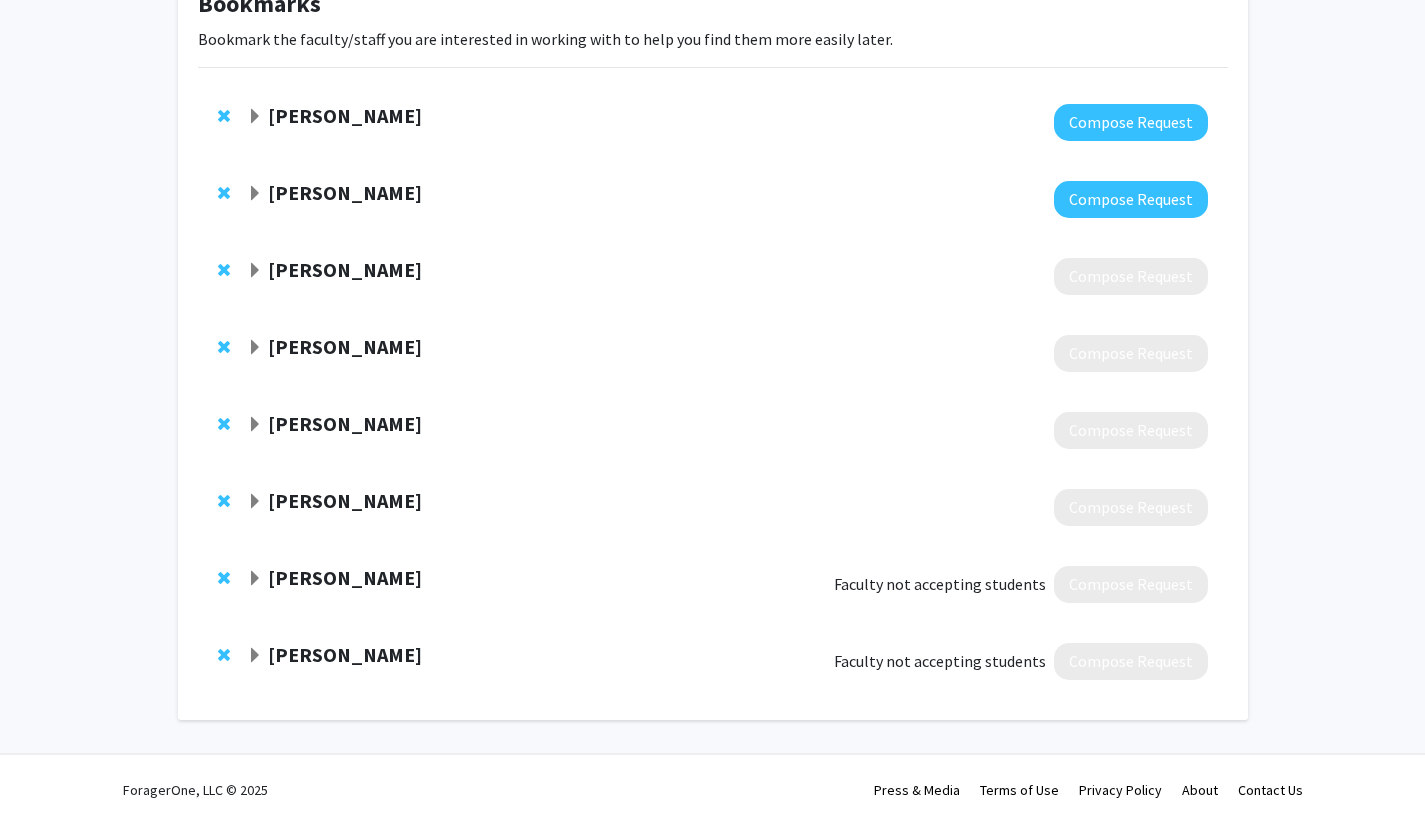 click 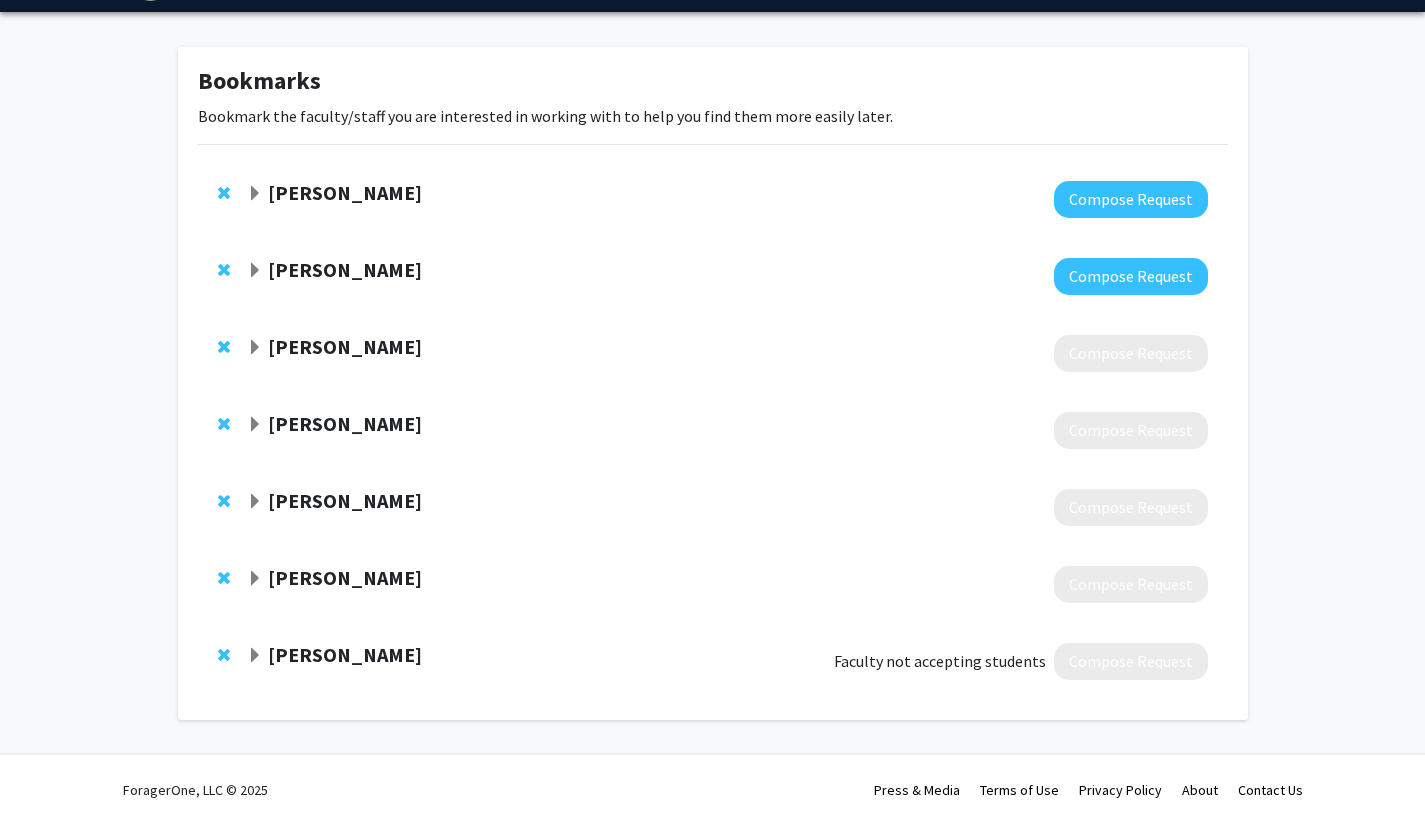 scroll, scrollTop: 60, scrollLeft: 0, axis: vertical 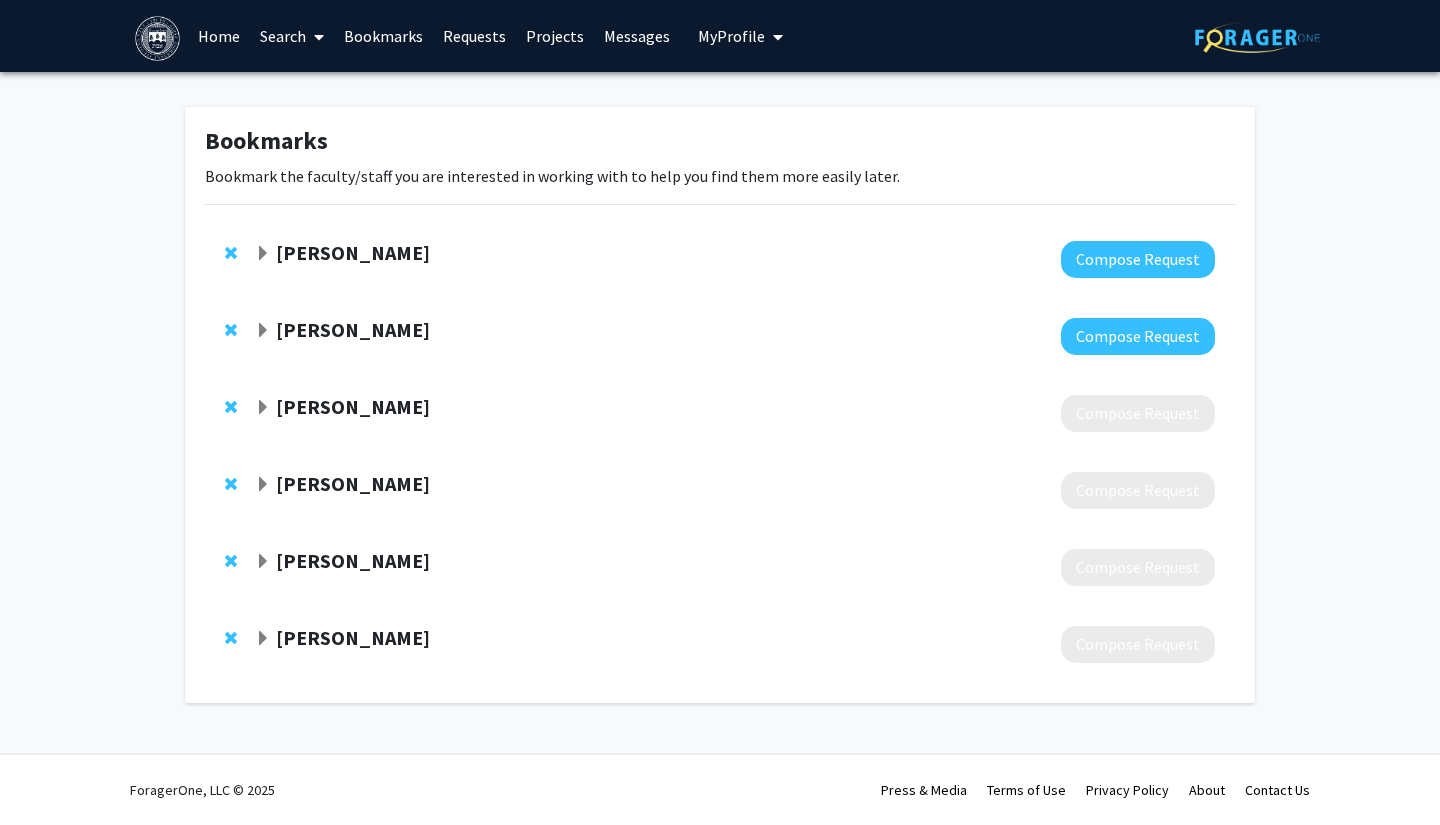 click on "Search" at bounding box center [292, 36] 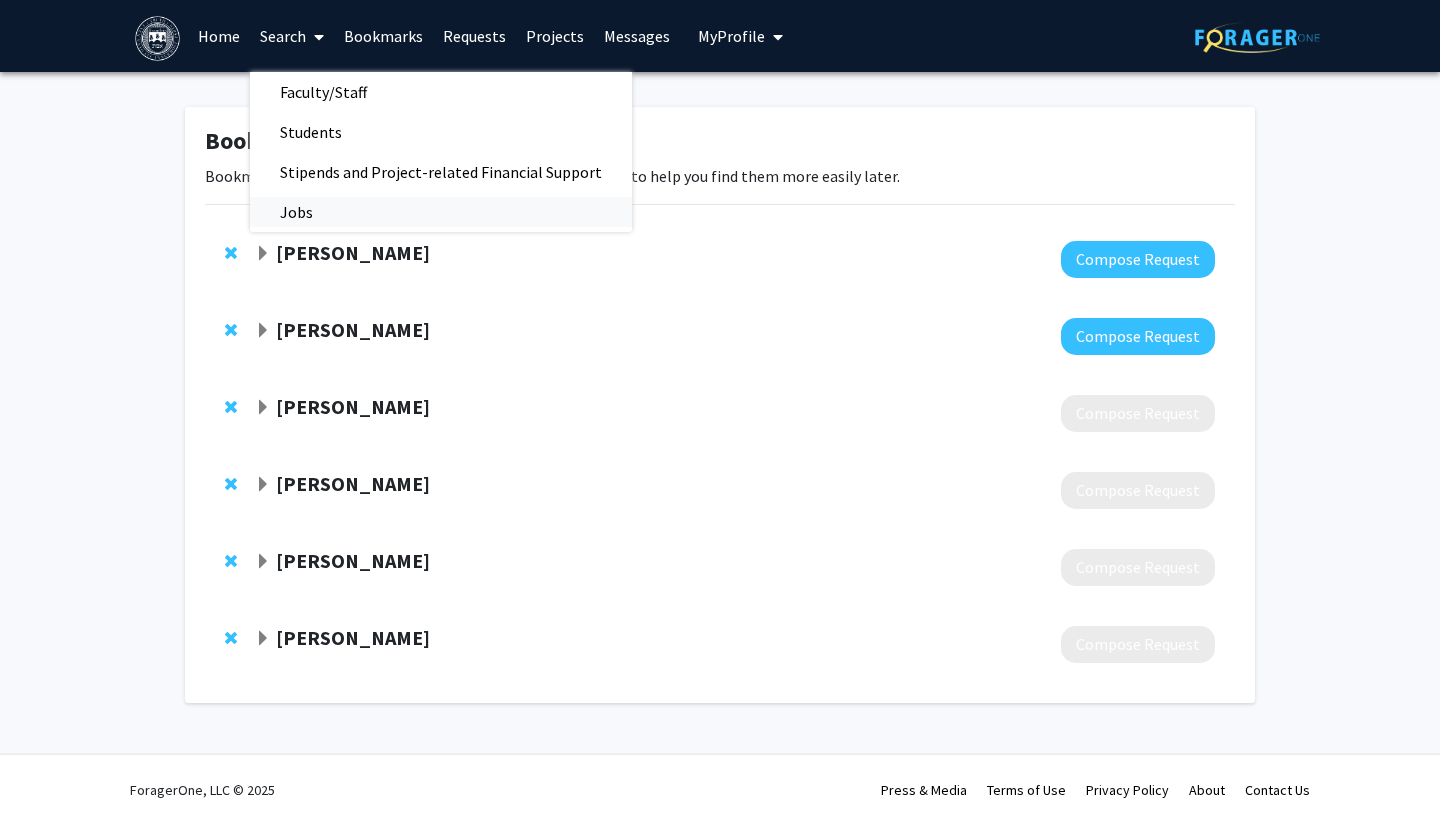 click on "Jobs" at bounding box center [296, 212] 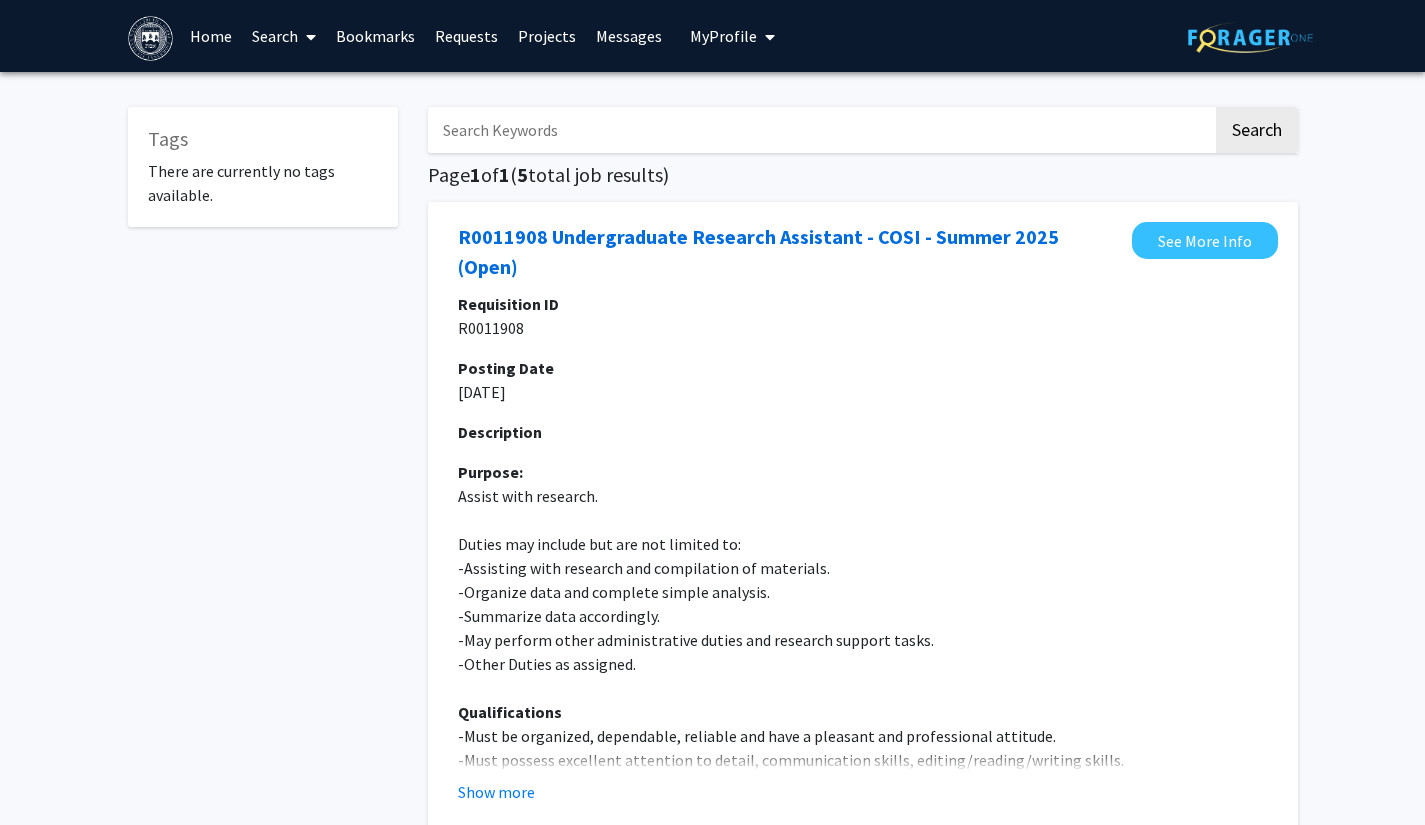 click at bounding box center (307, 37) 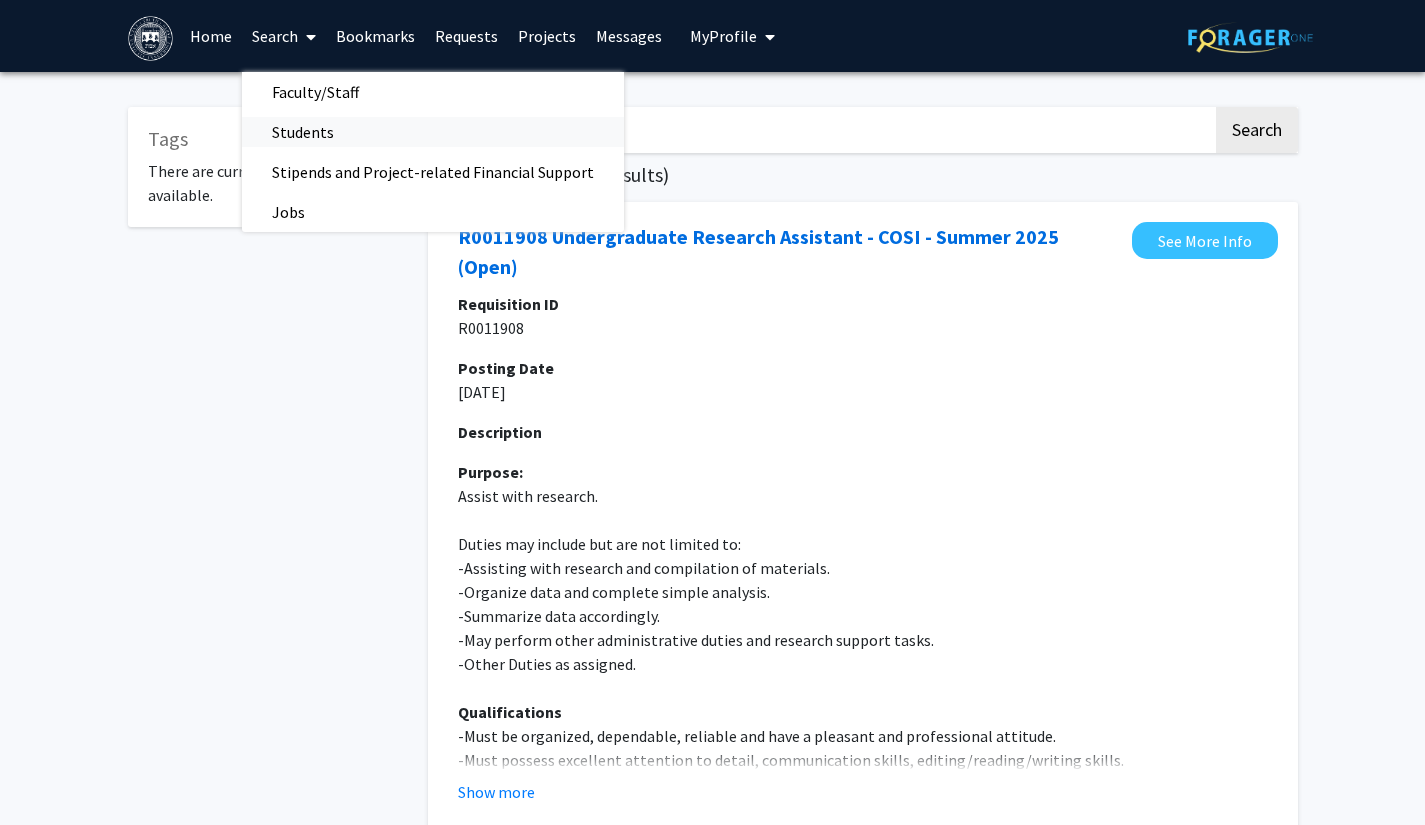 click on "Students" at bounding box center [303, 132] 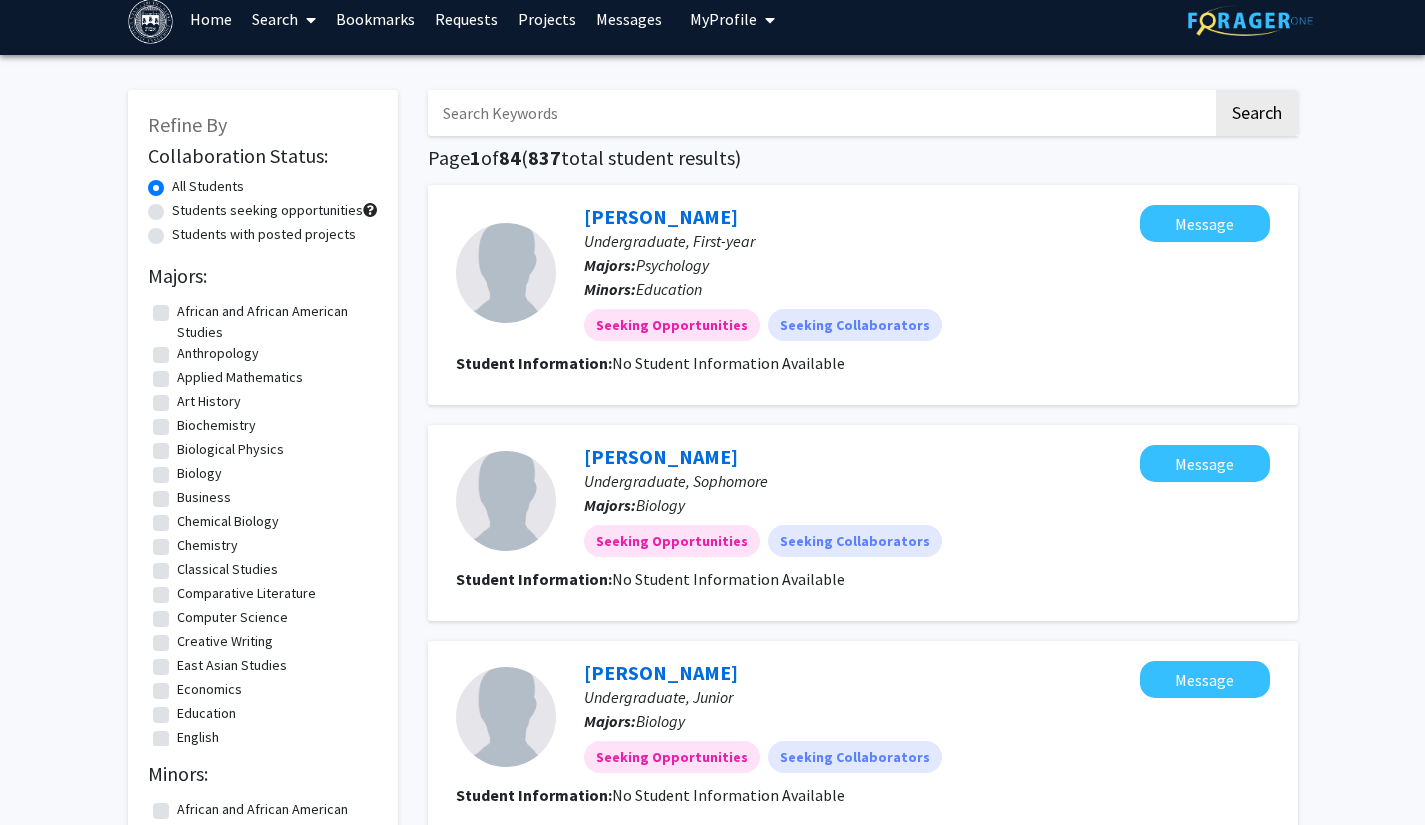 scroll, scrollTop: 0, scrollLeft: 0, axis: both 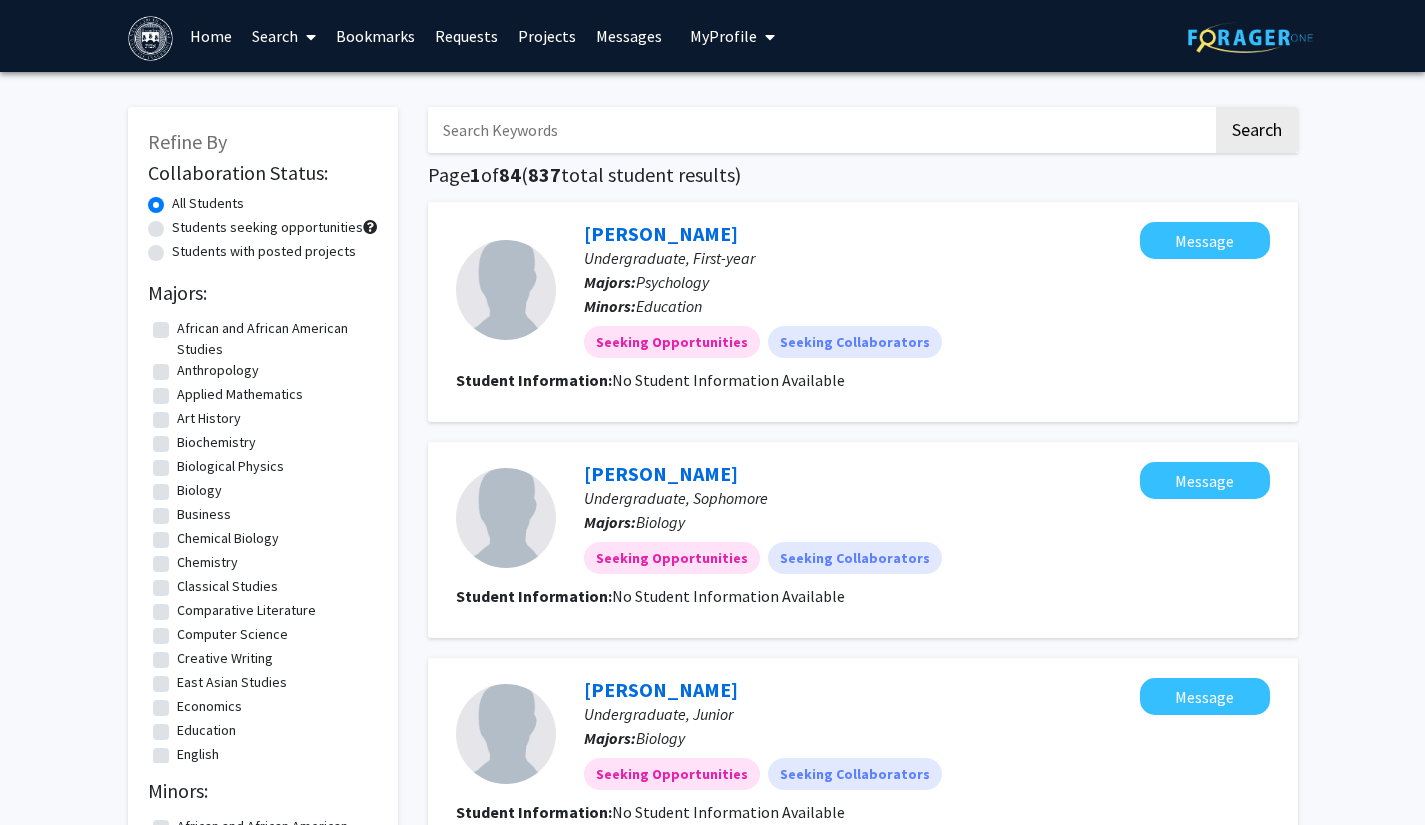 click at bounding box center (307, 37) 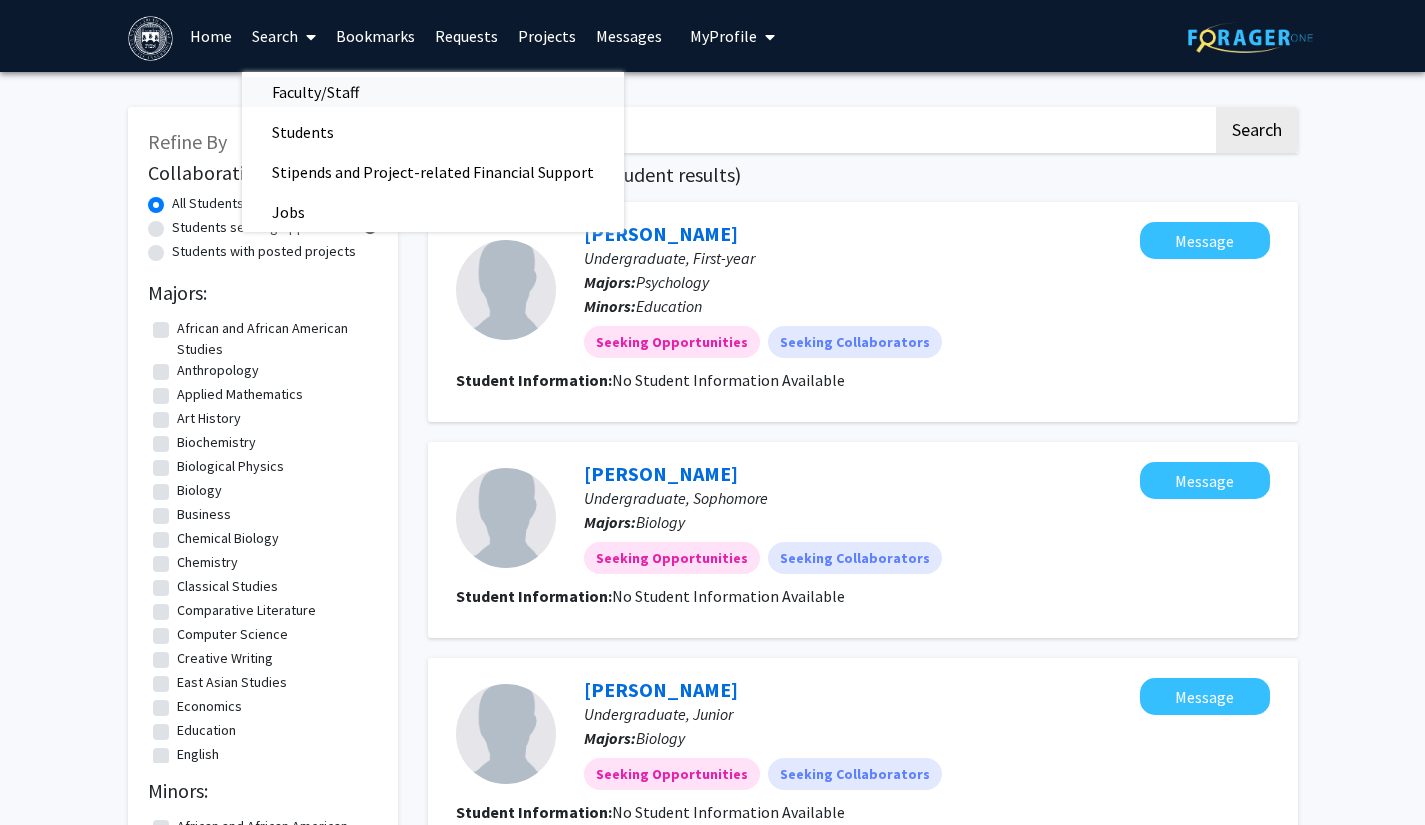 click on "Faculty/Staff" at bounding box center (315, 92) 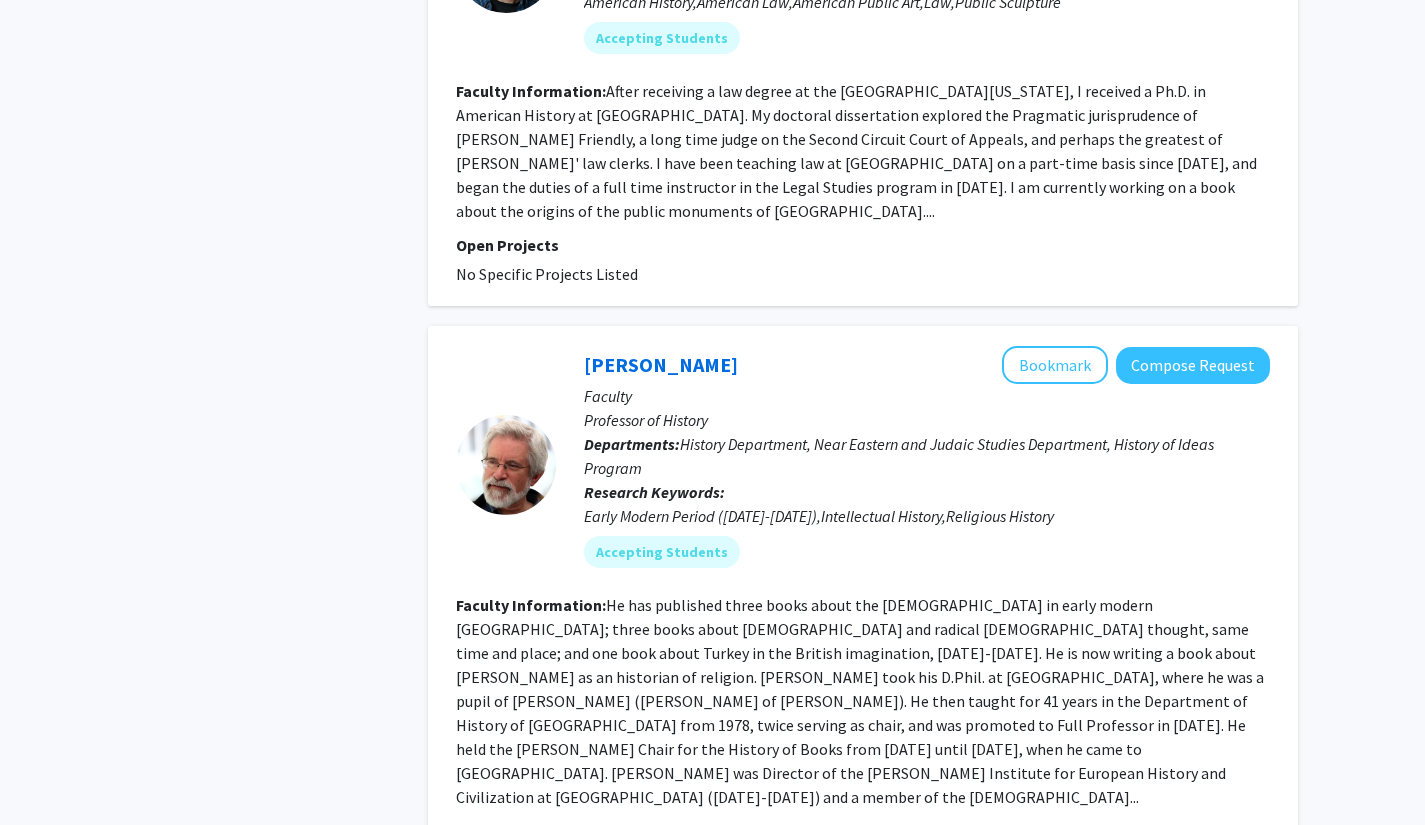 scroll, scrollTop: 5976, scrollLeft: 0, axis: vertical 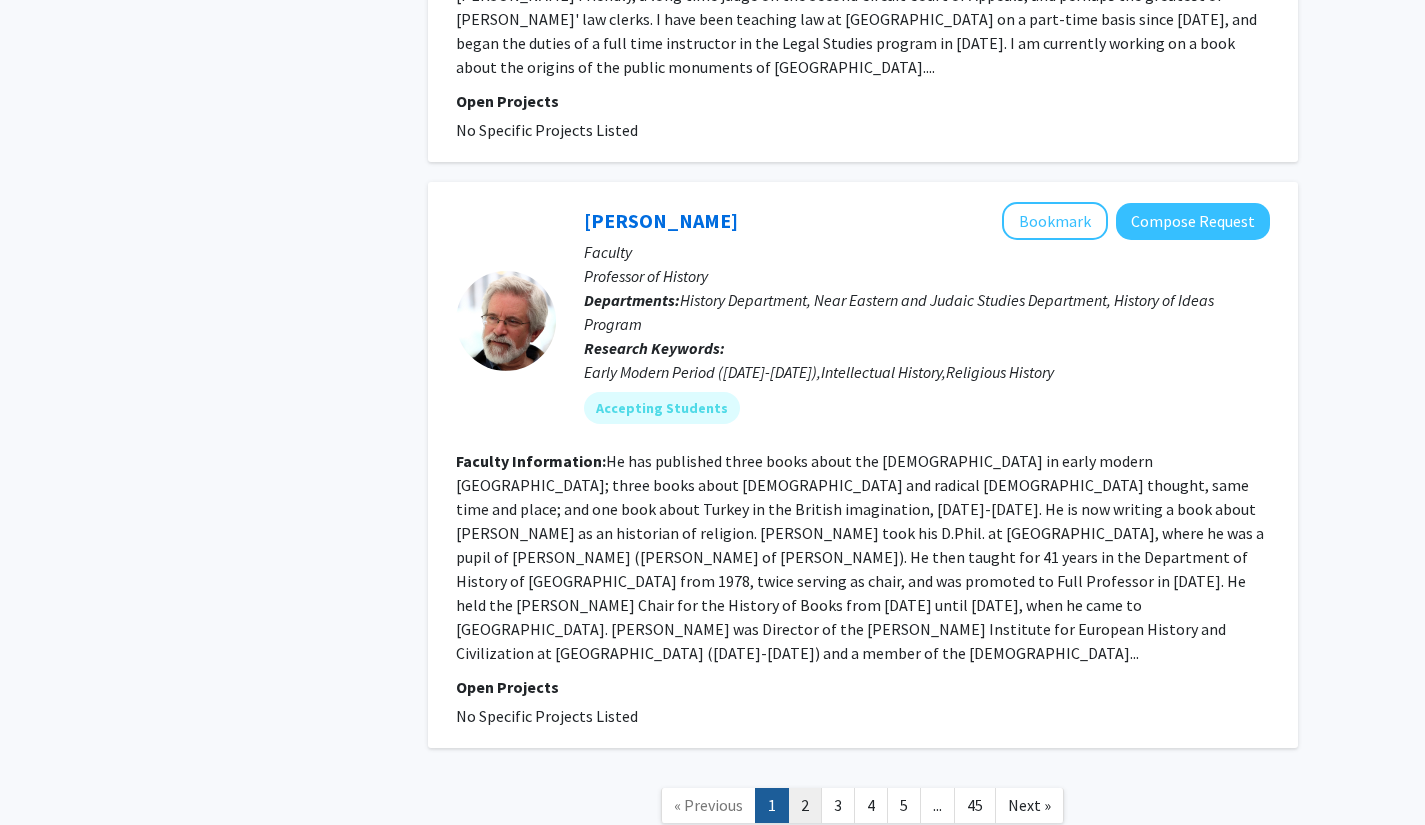 click on "2" 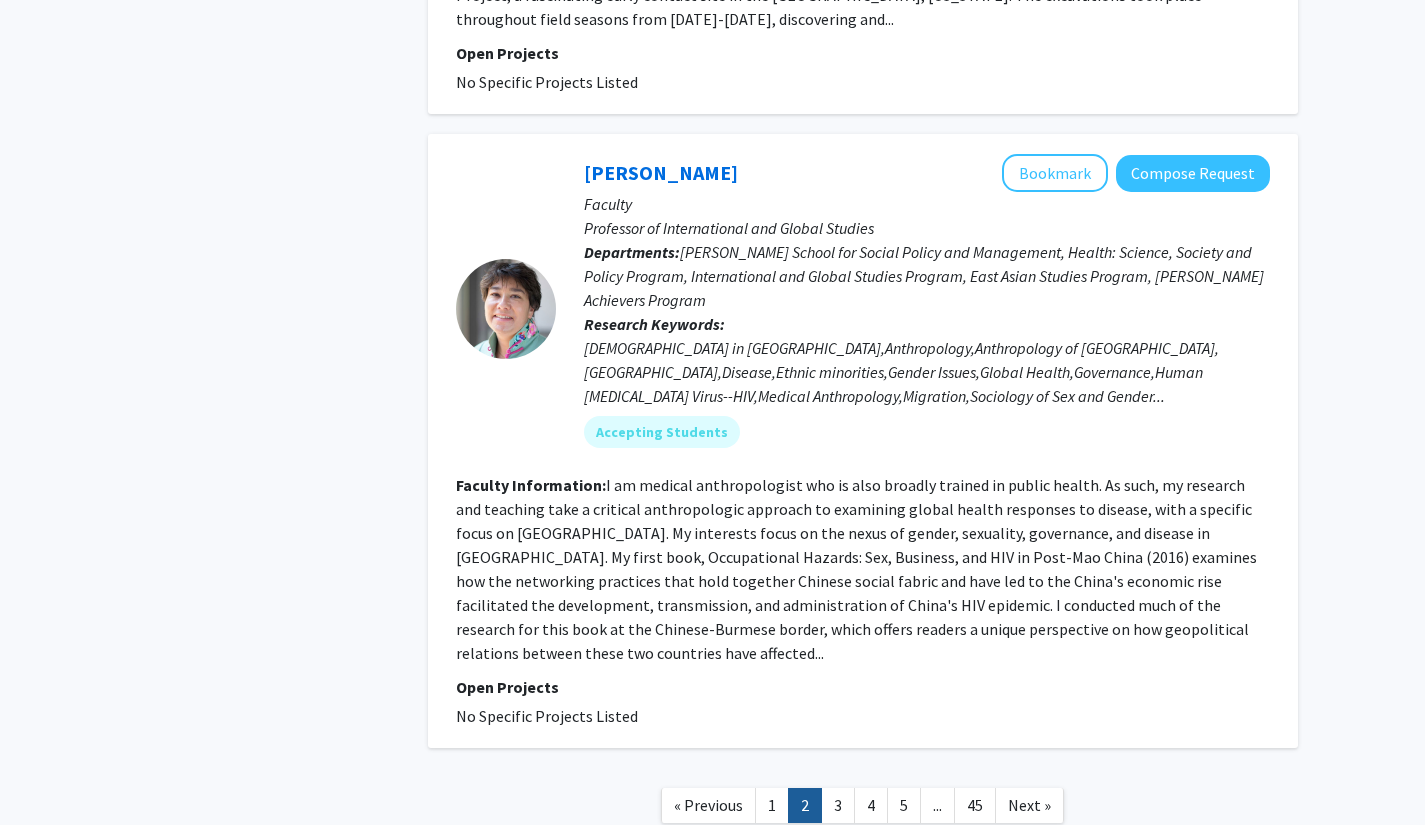 scroll, scrollTop: 4894, scrollLeft: 0, axis: vertical 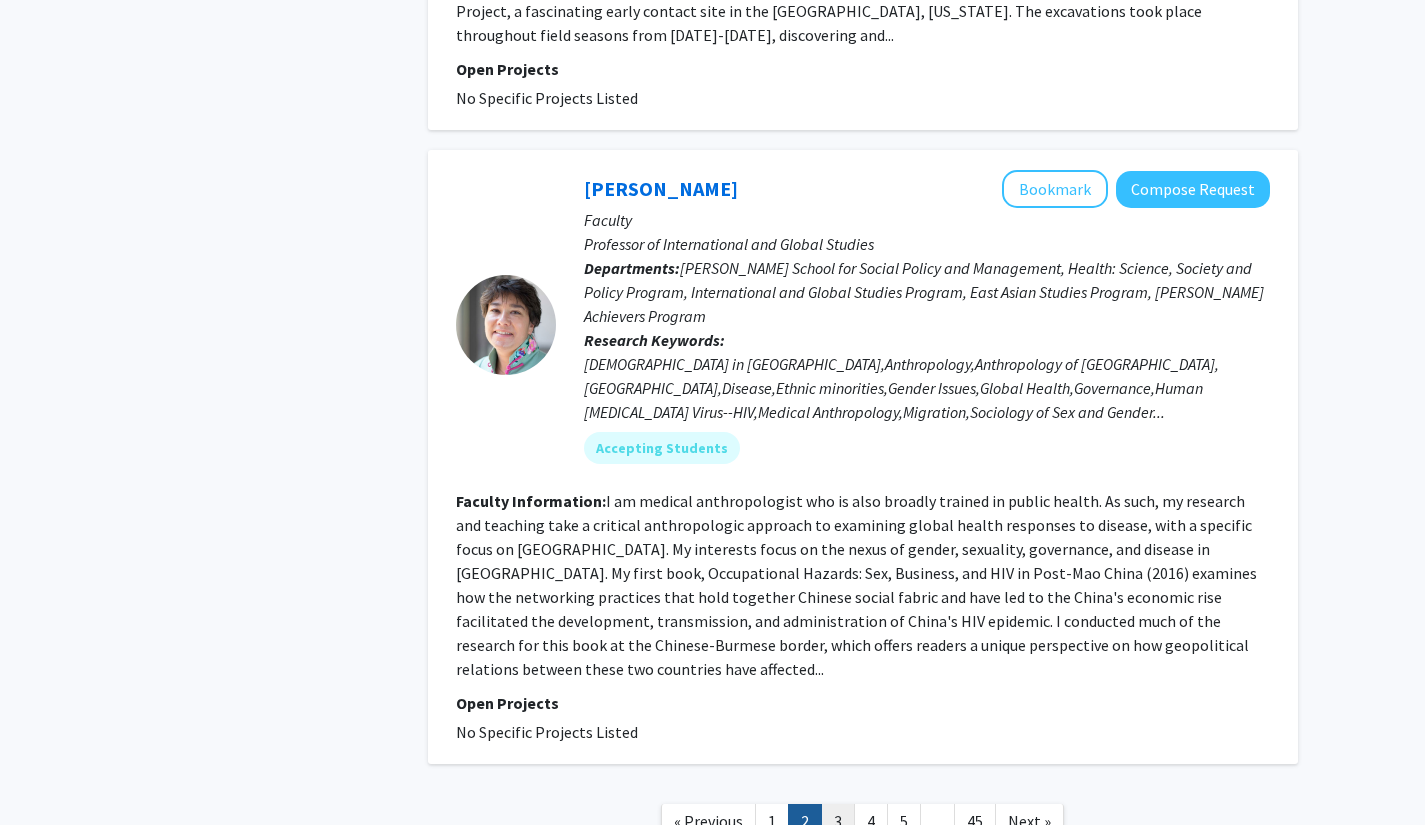 click on "3" 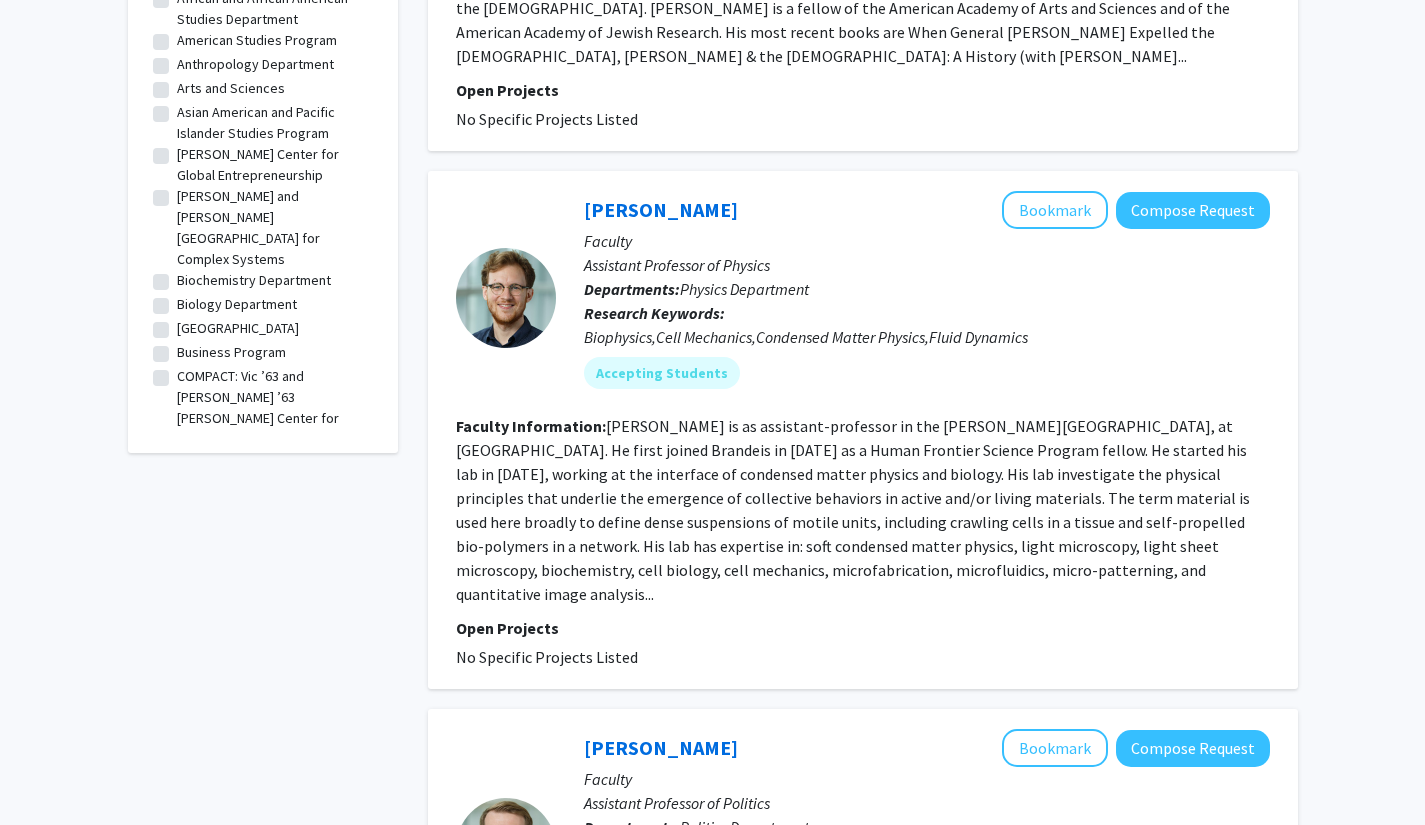 scroll, scrollTop: 682, scrollLeft: 0, axis: vertical 